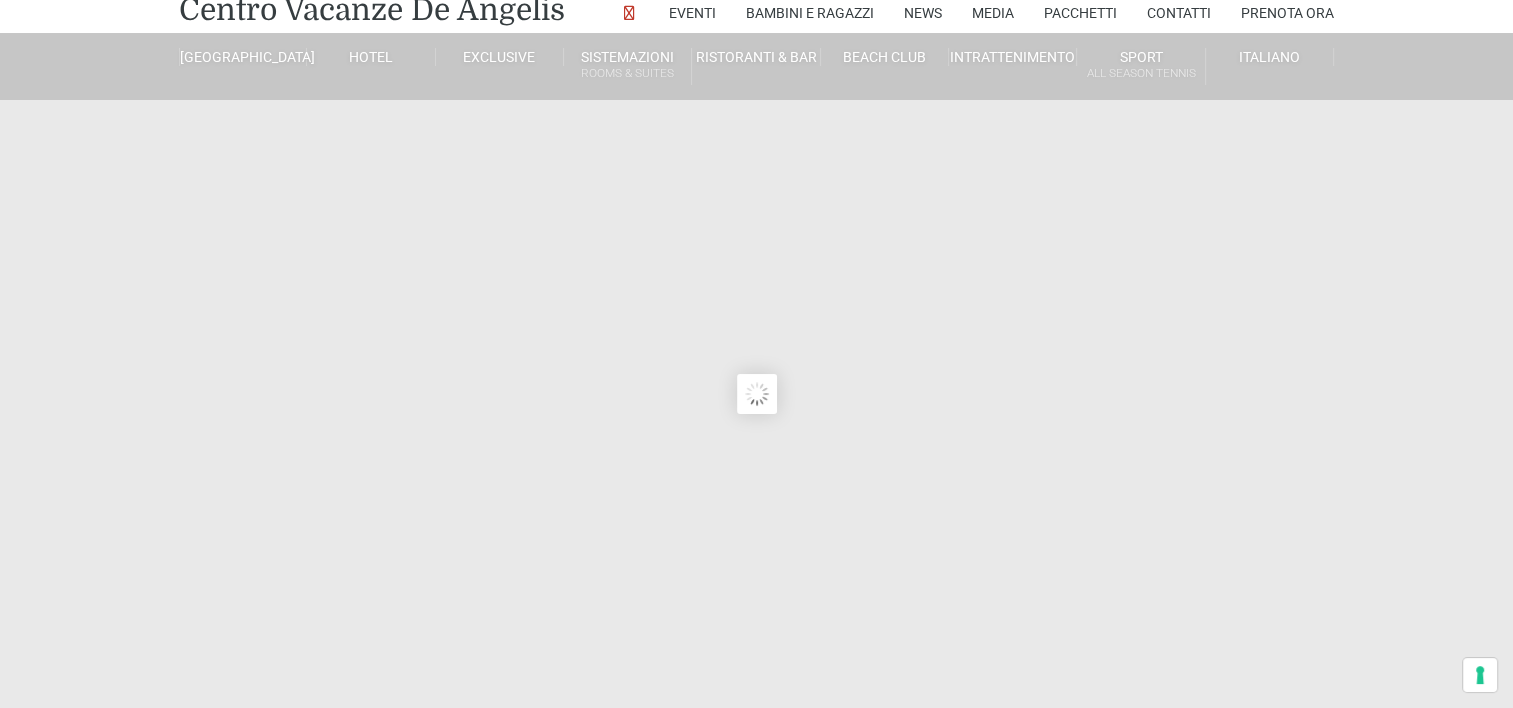 scroll, scrollTop: 117, scrollLeft: 0, axis: vertical 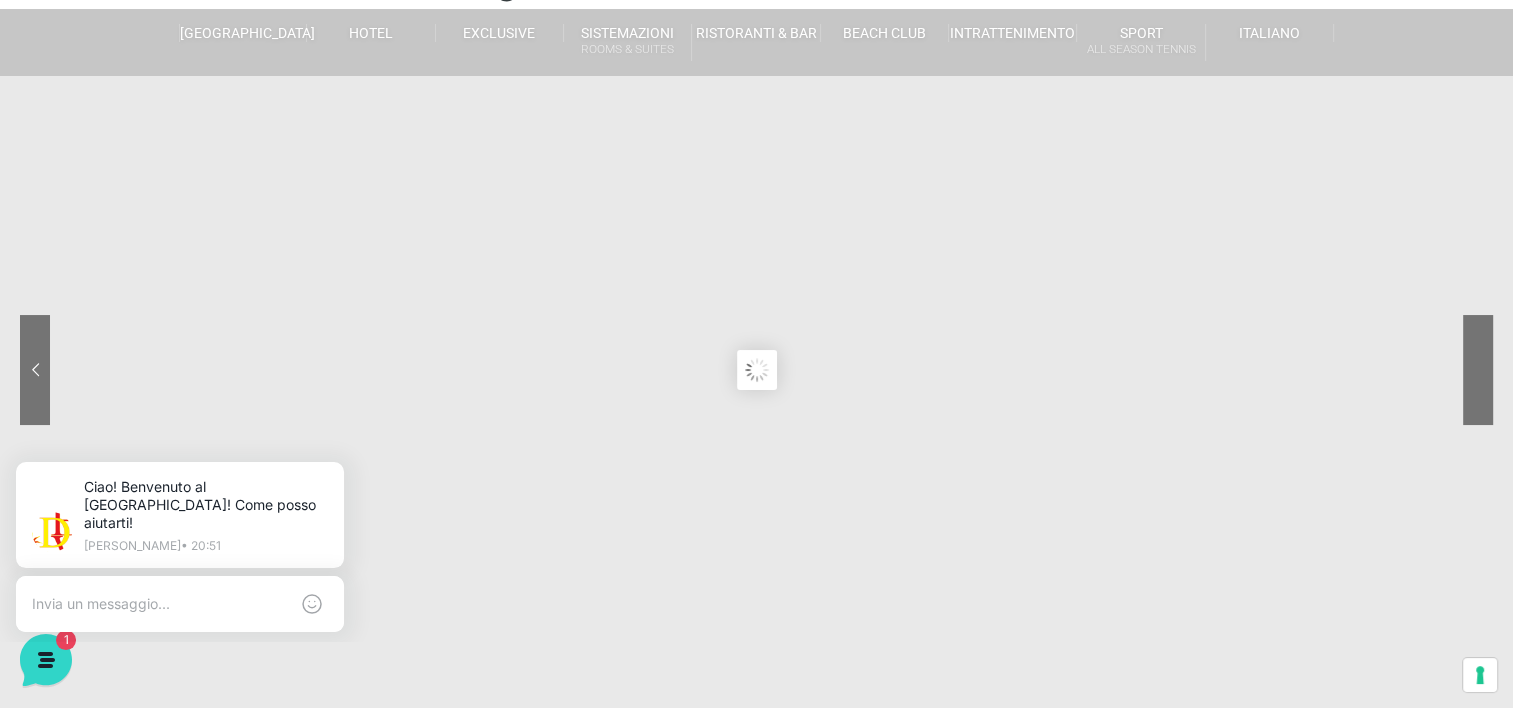 click 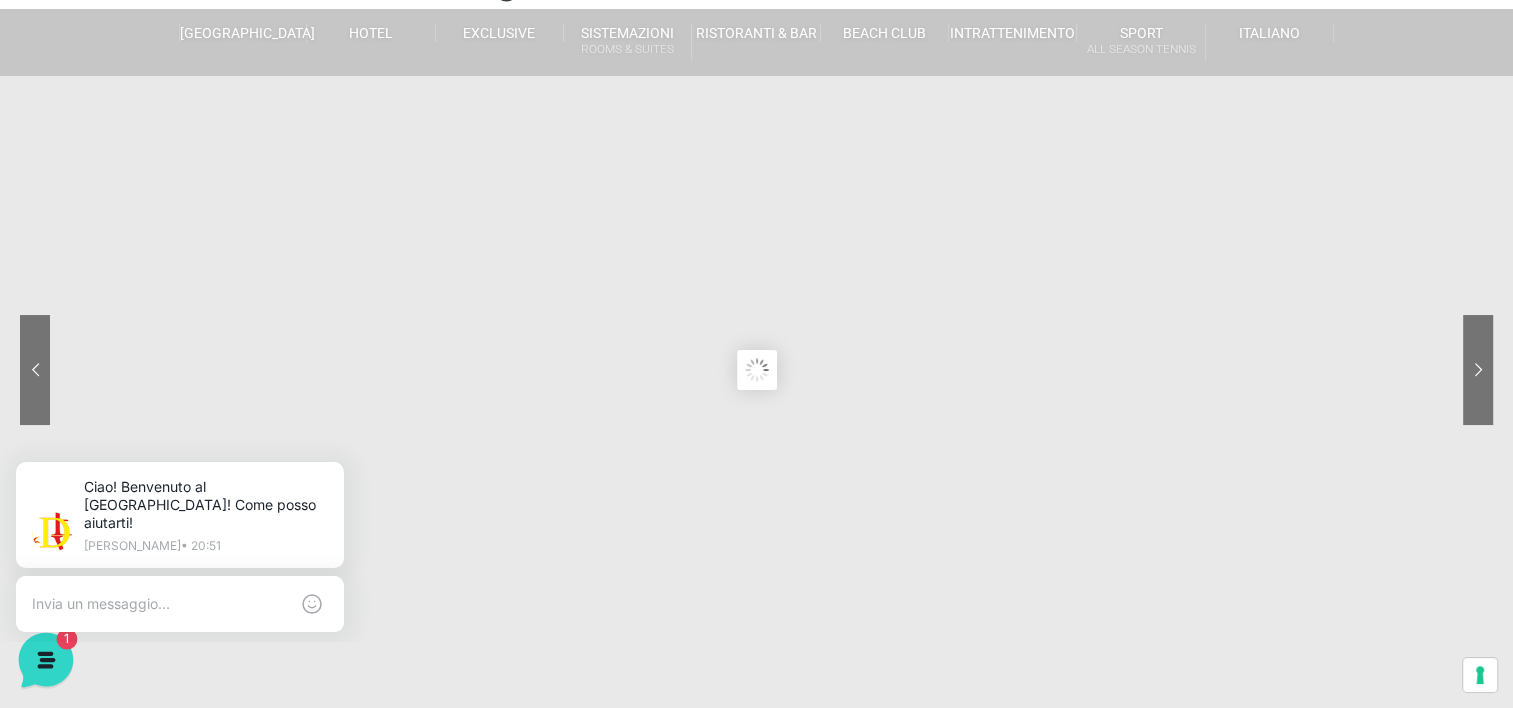click 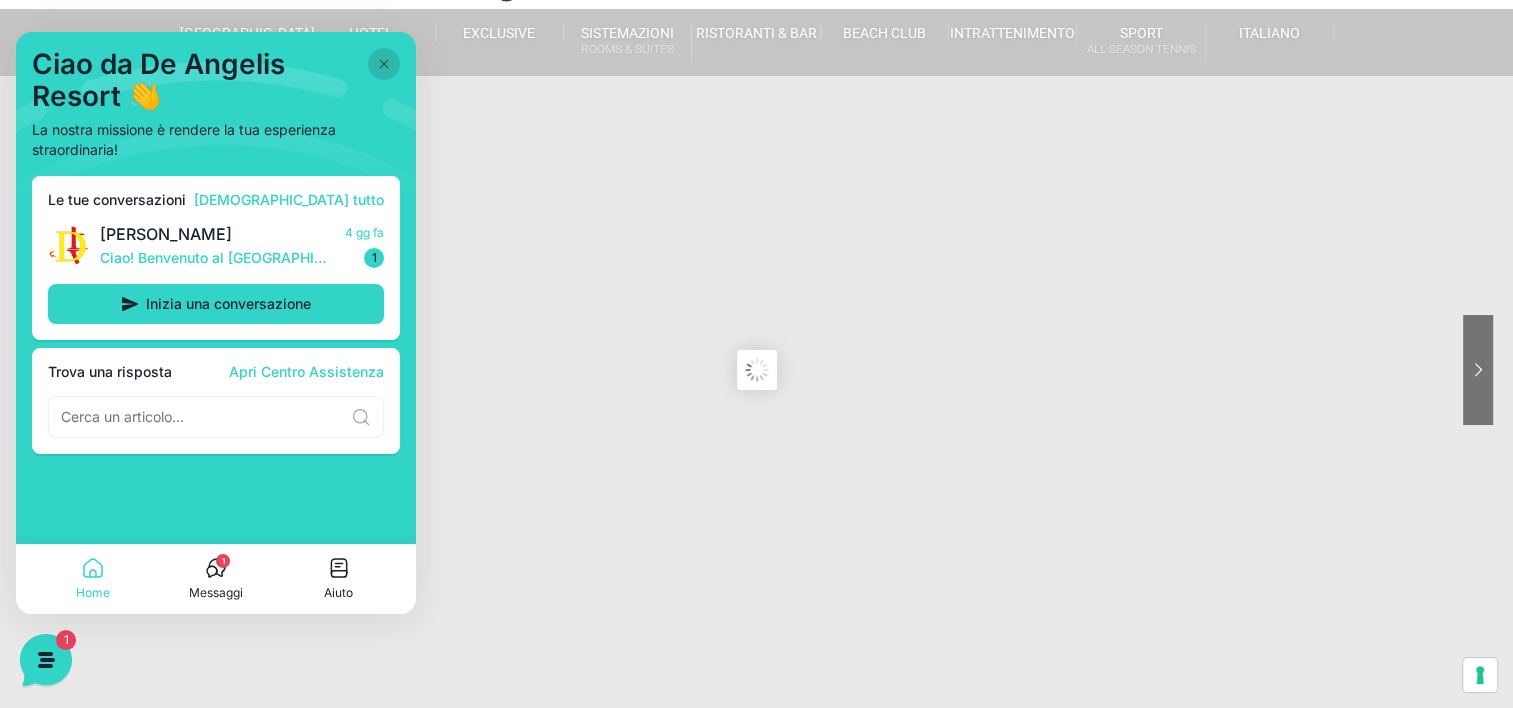 click 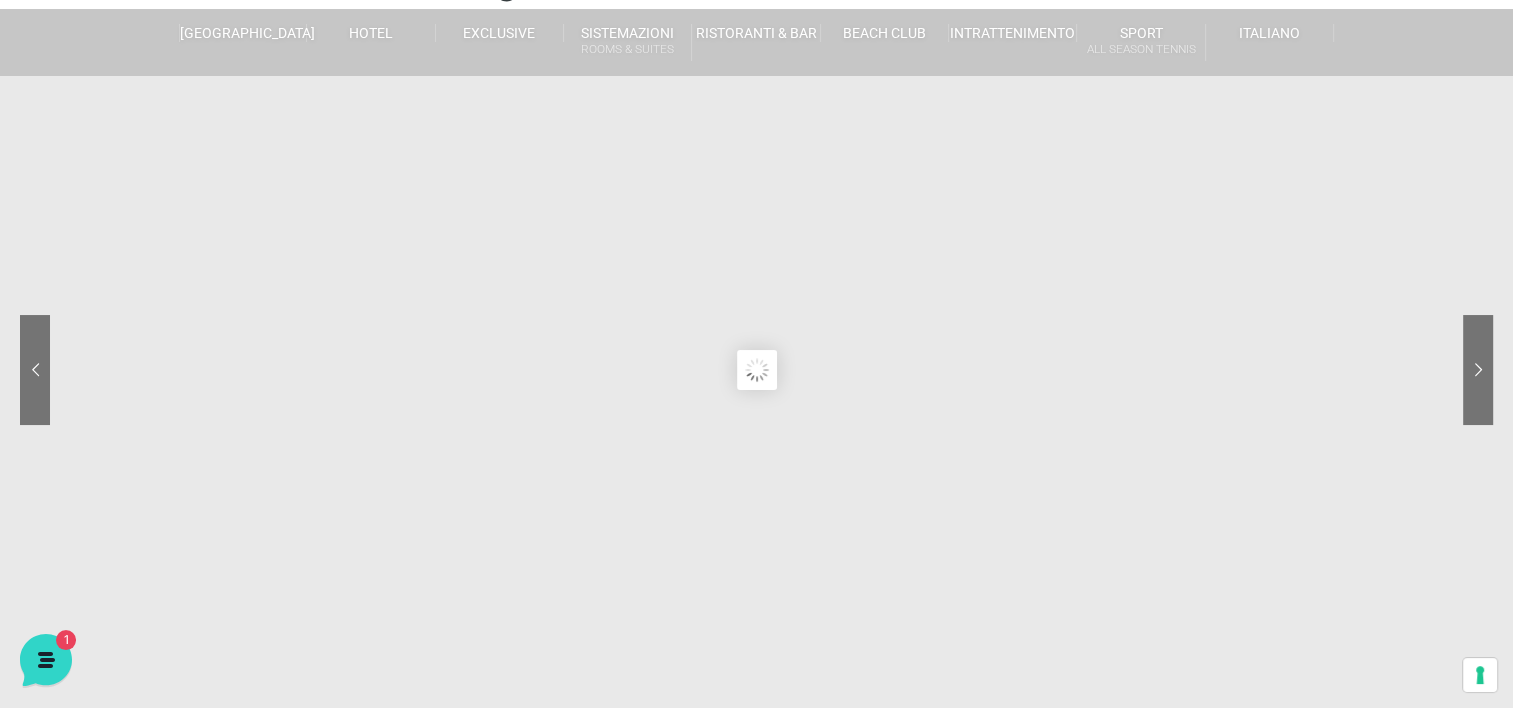 click 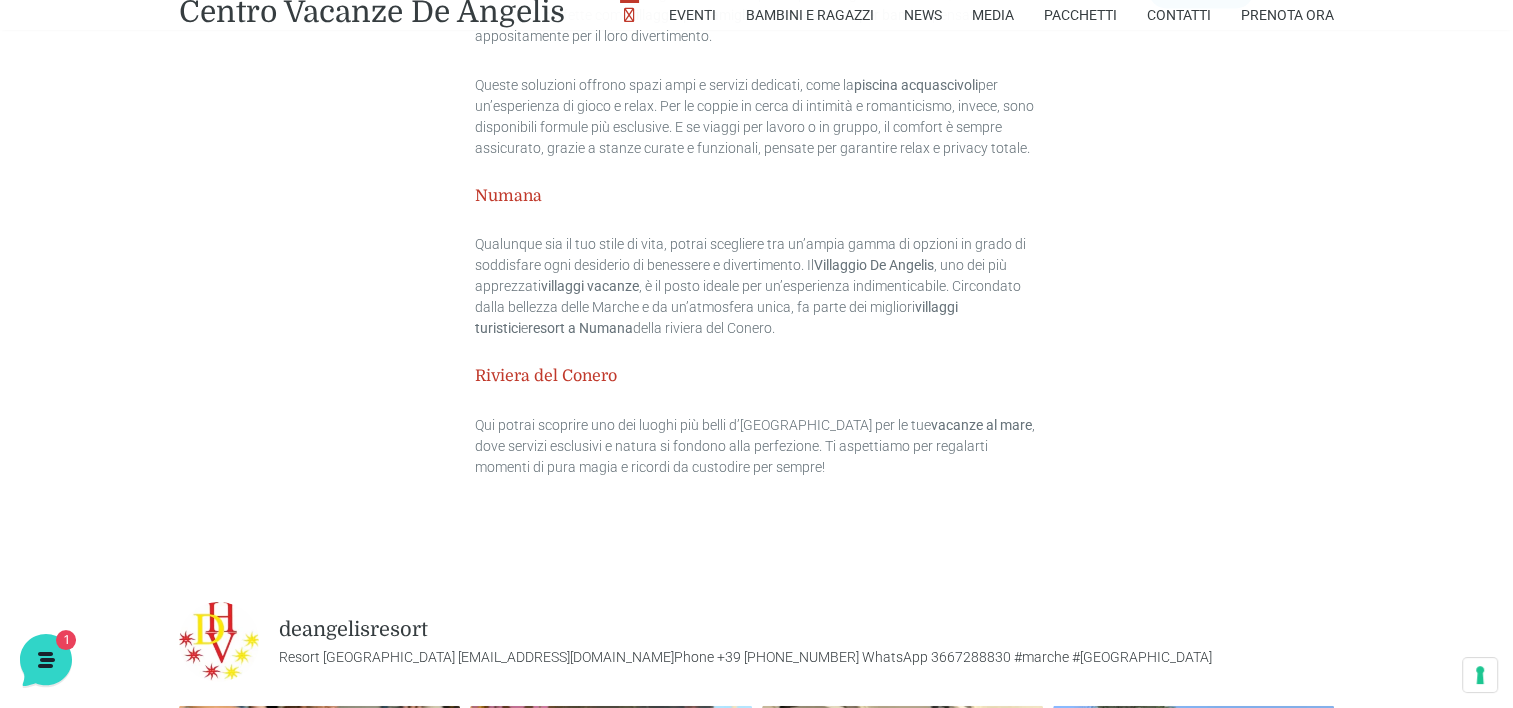 scroll, scrollTop: 5760, scrollLeft: 0, axis: vertical 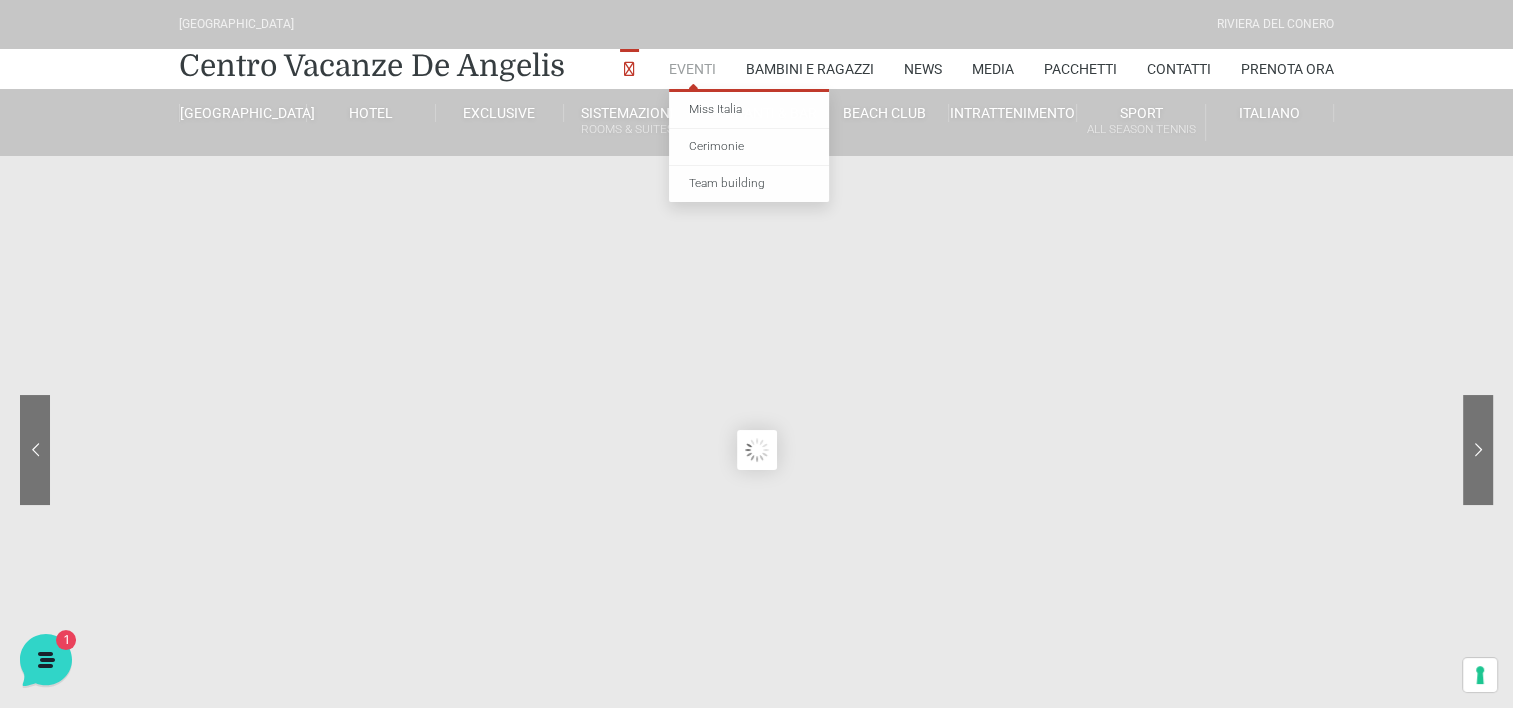 click on "Eventi" at bounding box center (692, 69) 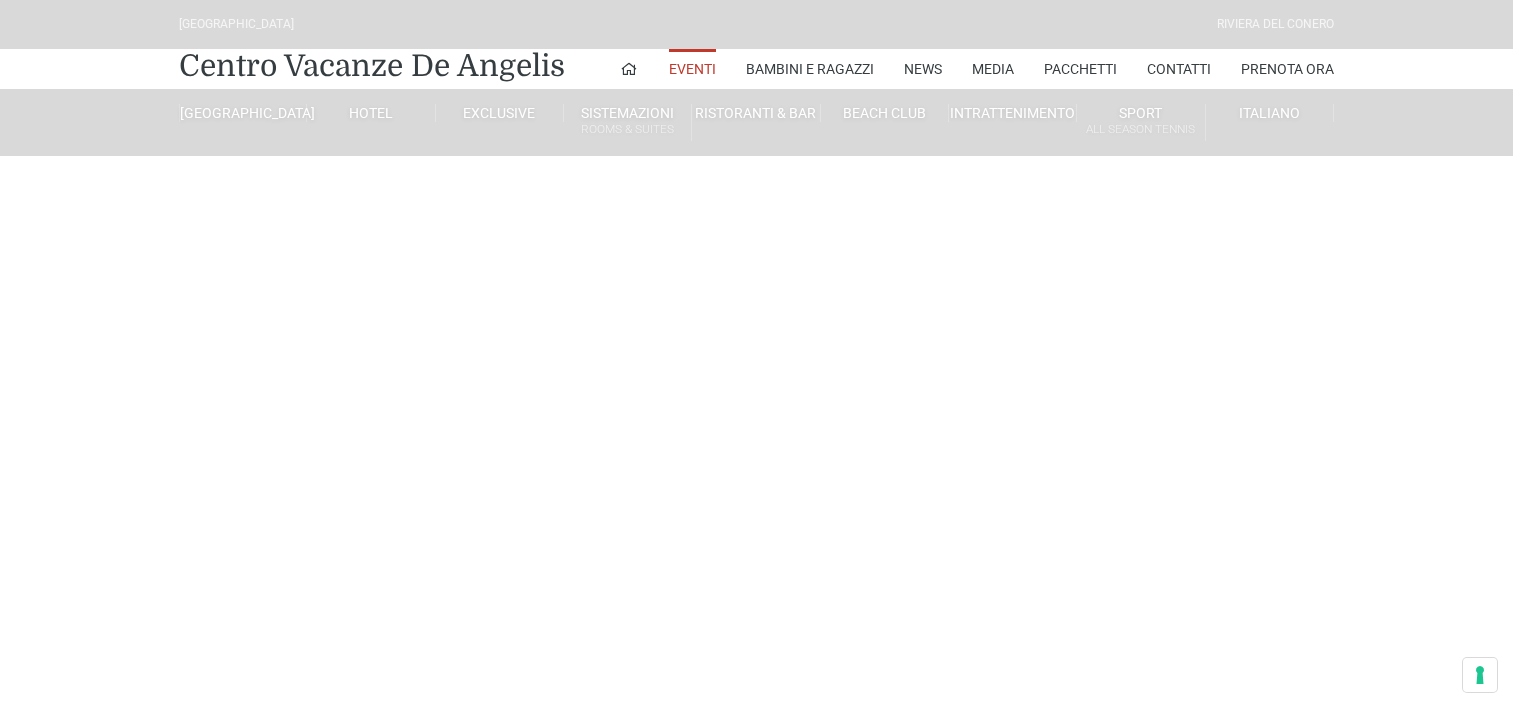 scroll, scrollTop: 0, scrollLeft: 0, axis: both 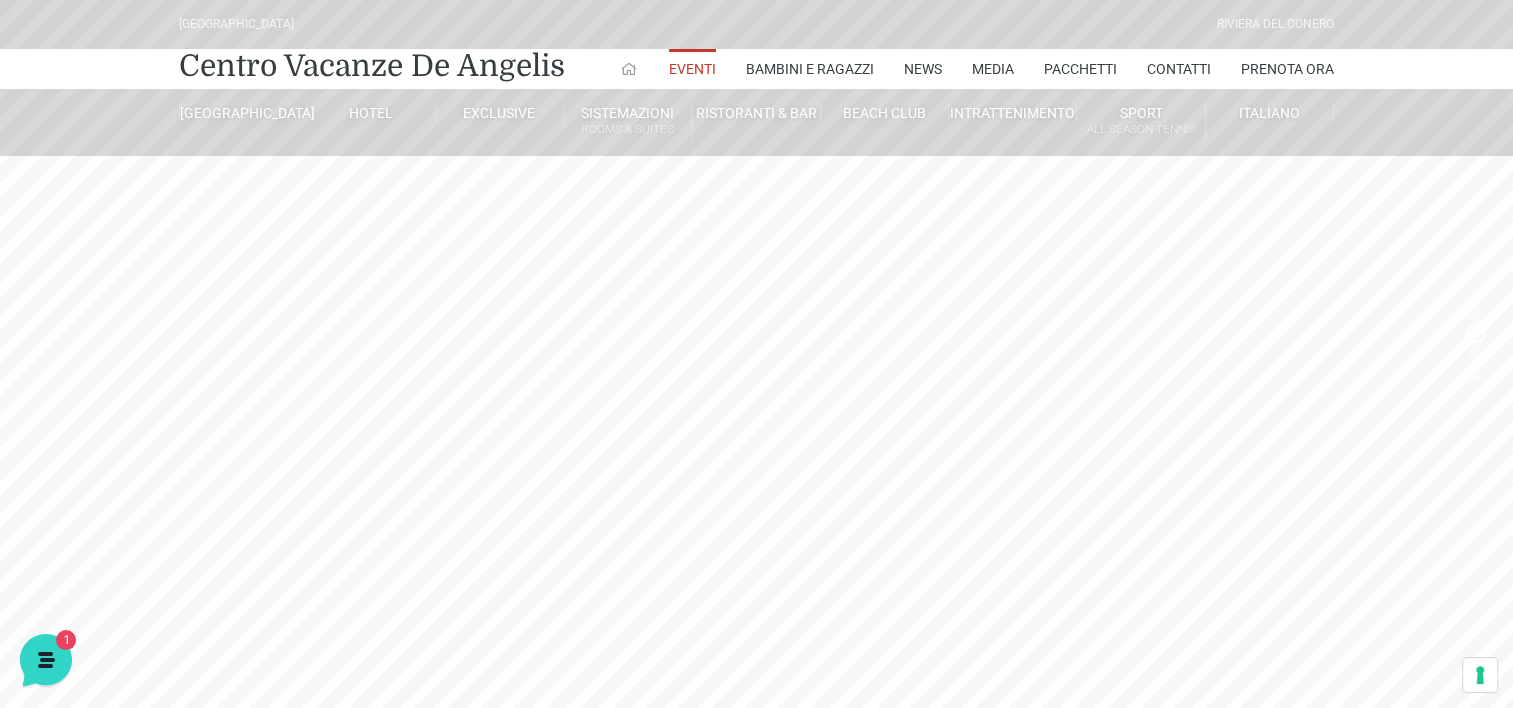 click at bounding box center (629, 69) 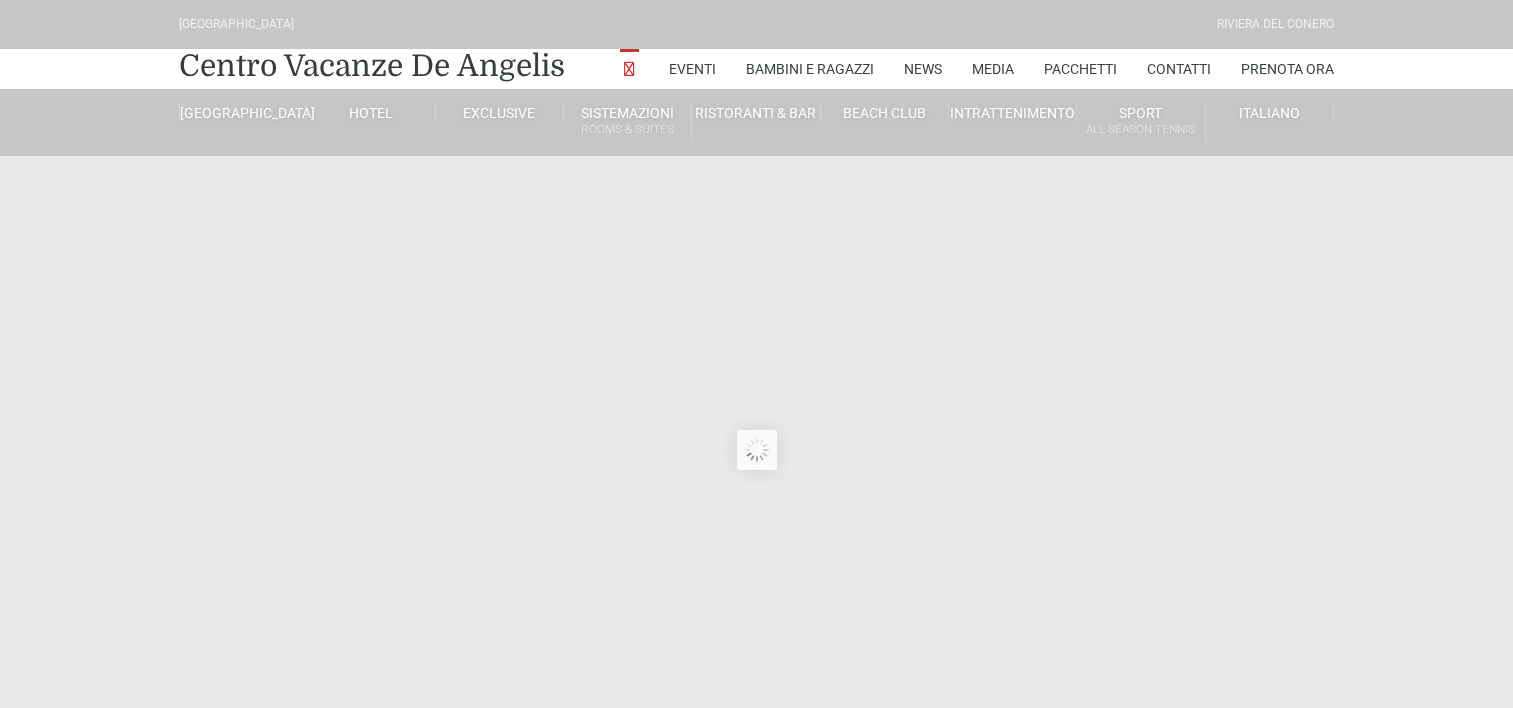 scroll, scrollTop: 0, scrollLeft: 0, axis: both 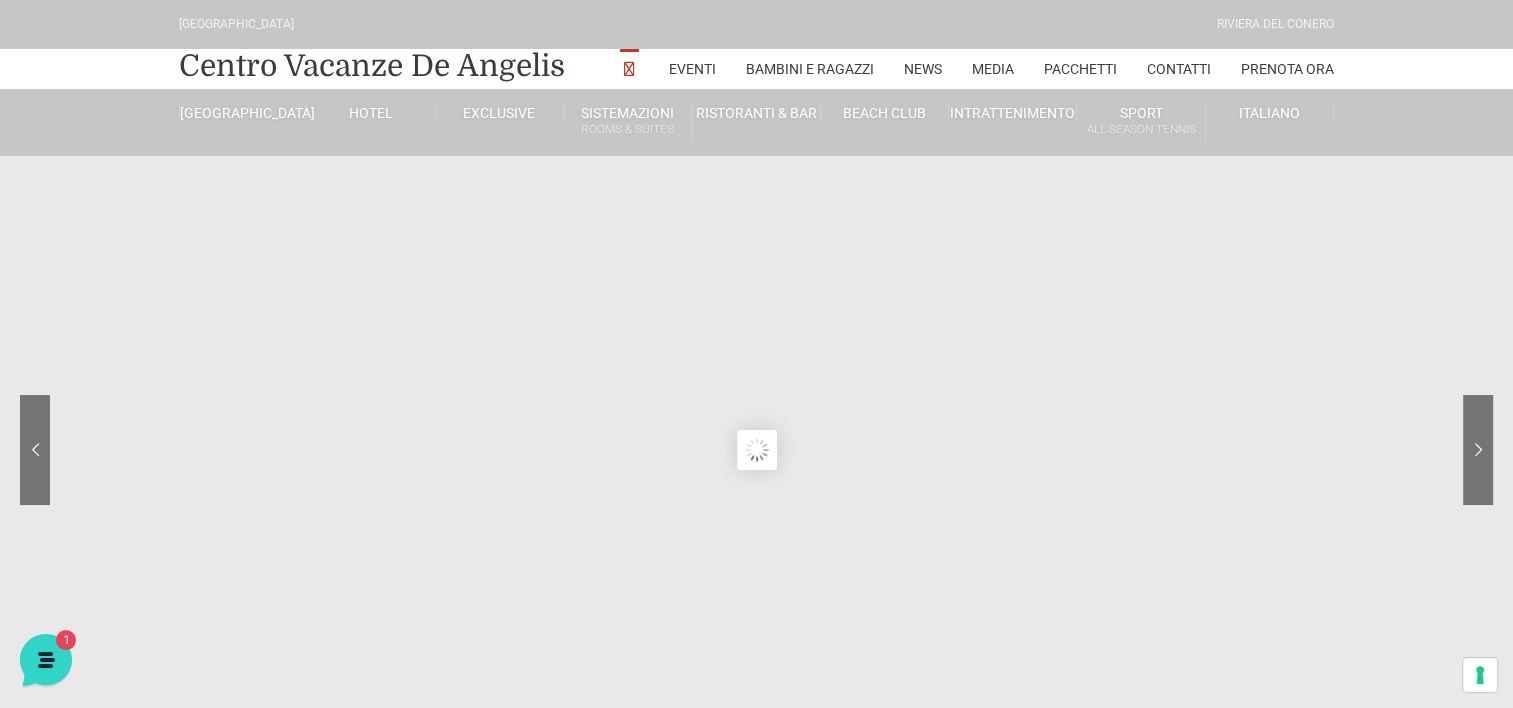 click on "[GEOGRAPHIC_DATA]" at bounding box center (236, 24) 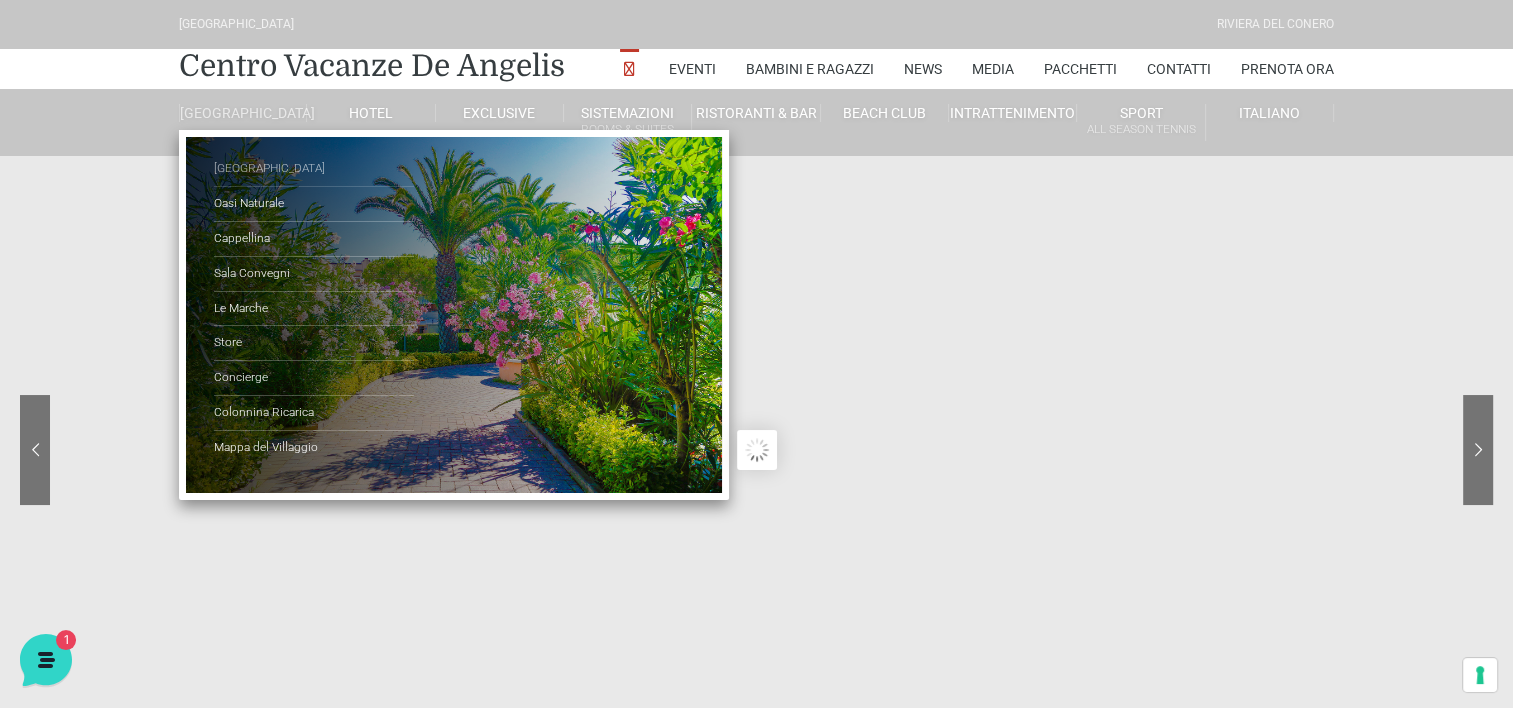 click on "[GEOGRAPHIC_DATA]" at bounding box center (314, 169) 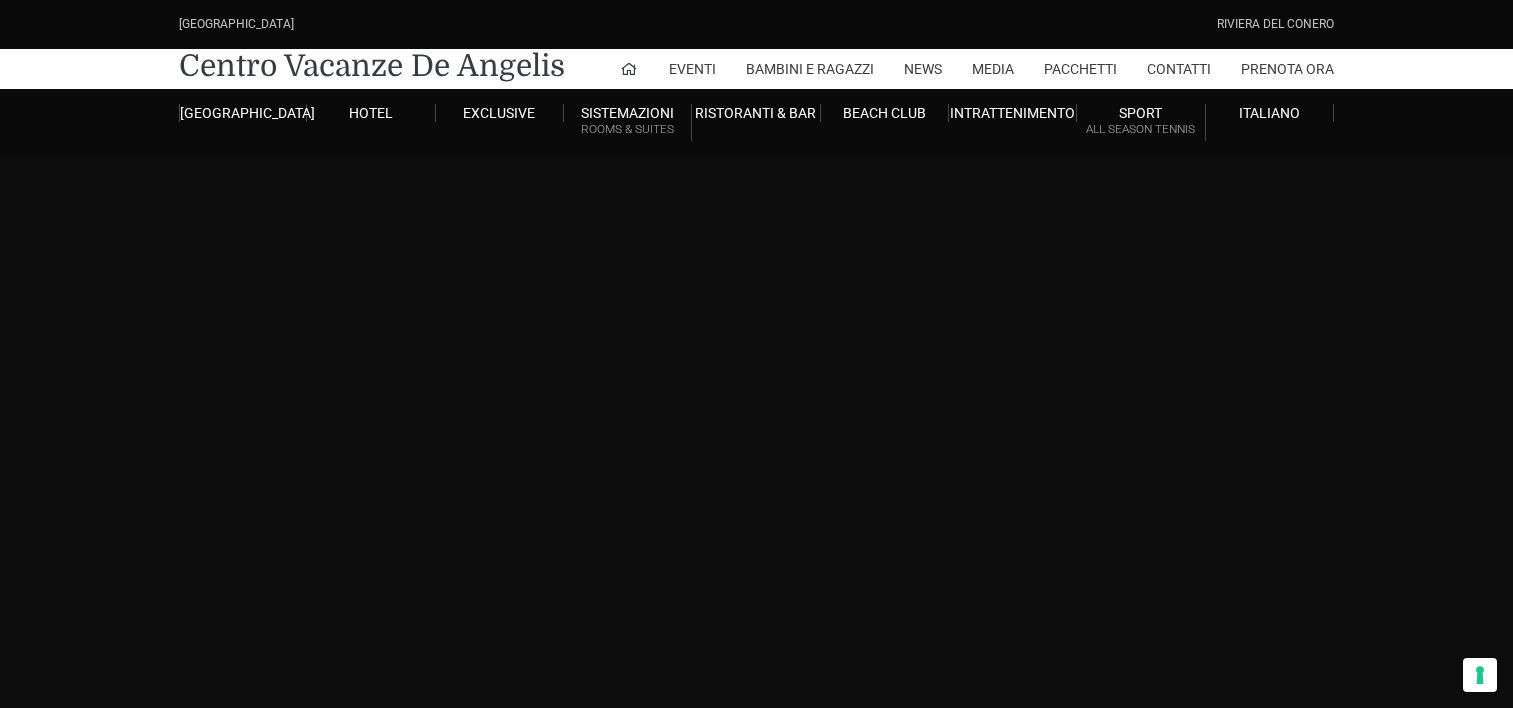 scroll, scrollTop: 0, scrollLeft: 0, axis: both 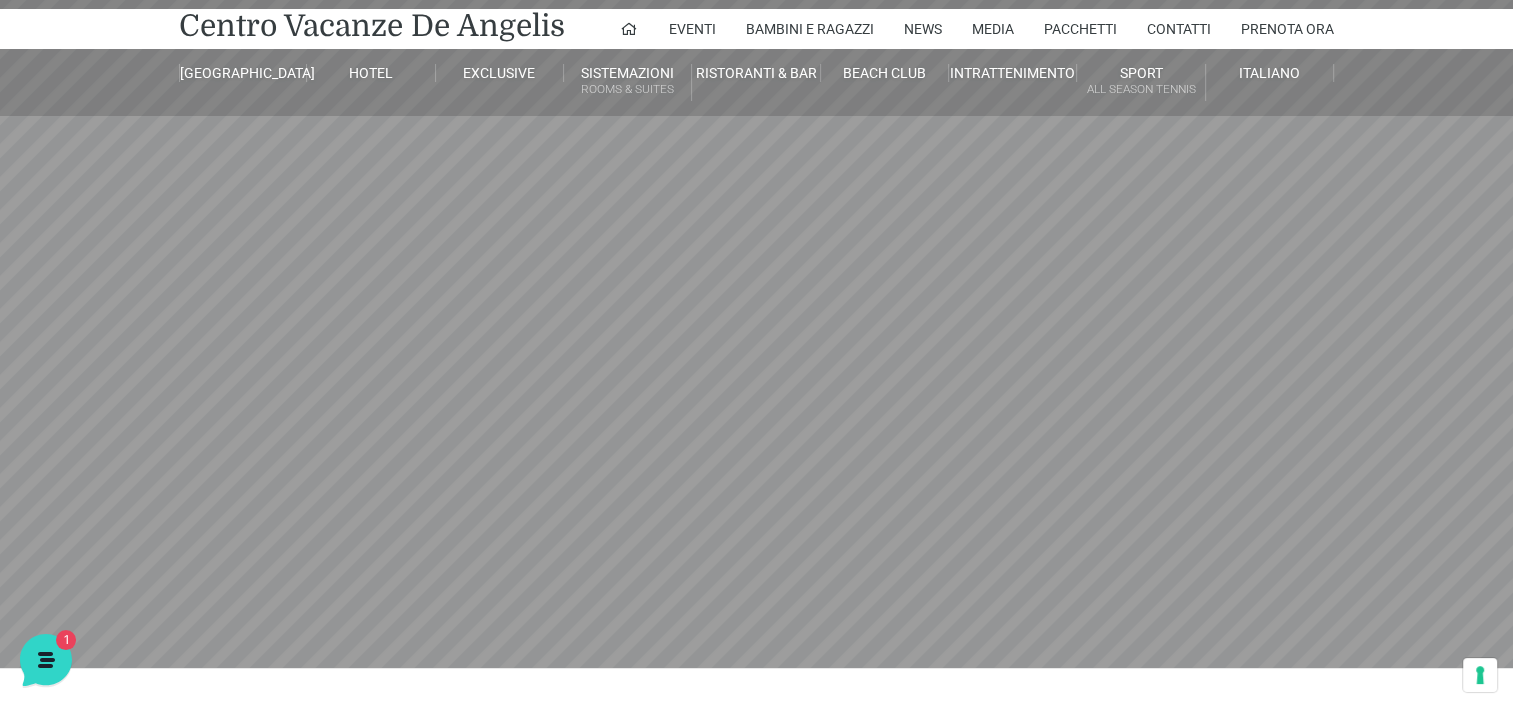click on "[GEOGRAPHIC_DATA]
[GEOGRAPHIC_DATA]
Centro Vacanze [GEOGRAPHIC_DATA]
Eventi
Miss Italia
Cerimonie
Team building
Bambini e Ragazzi
Holly Beach Club
Holly Teeny Club
[PERSON_NAME] Club
Piscine
Iscrizioni Holly Club
News
Media
Pacchetti
Contatti
Prenota Ora
[GEOGRAPHIC_DATA]
Parco Piscine
Oasi Naturale
Cappellina
Sala Convegni
[GEOGRAPHIC_DATA]
Store
Concierge
Colonnina Ricarica
Mappa del Villaggio
Hotel
Suite Prestige
Camera Prestige
Camera Suite H
Sala Meeting
Exclusive
[GEOGRAPHIC_DATA]
Dimora Padronale
Villa 601 Alpine
Villa Classic
Bilocale Garden Gold
Sistemazioni Rooms & Suites
[GEOGRAPHIC_DATA] Deluxe Numana
Villa Trilocale Deluxe Private Garden
Villa Bilocale Deluxe
Appartamento Trilocale Garden" at bounding box center (756, 410) 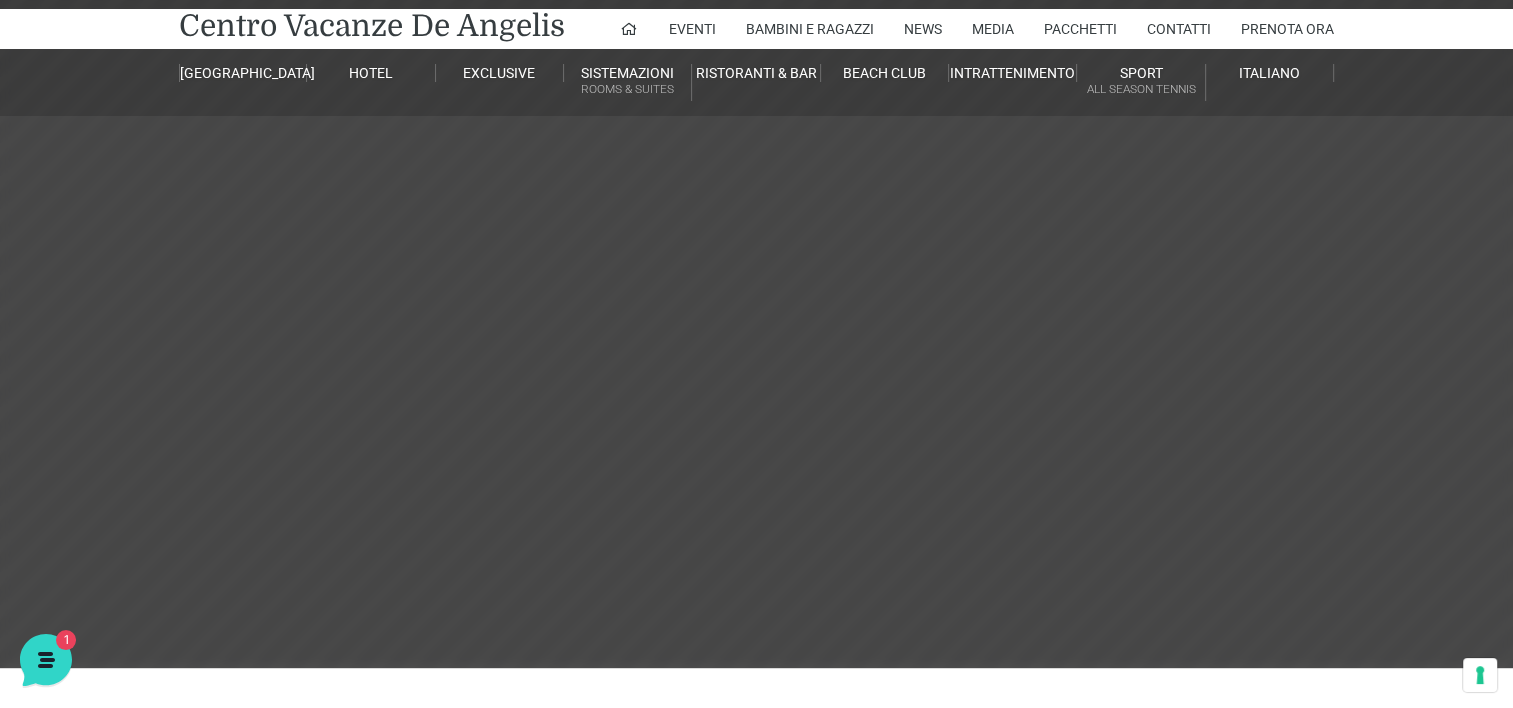 click on "[GEOGRAPHIC_DATA]
[GEOGRAPHIC_DATA]
Centro Vacanze [GEOGRAPHIC_DATA]
Eventi
Miss Italia
Cerimonie
Team building
Bambini e Ragazzi
Holly Beach Club
Holly Teeny Club
[PERSON_NAME] Club
Piscine
Iscrizioni Holly Club
News
Media
Pacchetti
Contatti
Prenota Ora
[GEOGRAPHIC_DATA]
Parco Piscine
Oasi Naturale
Cappellina
Sala Convegni
[GEOGRAPHIC_DATA]
Store
Concierge
Colonnina Ricarica
Mappa del Villaggio
Hotel
Suite Prestige
Camera Prestige
Camera Suite H
Sala Meeting
Exclusive
[GEOGRAPHIC_DATA]
Dimora Padronale
Villa 601 Alpine
Villa Classic
Bilocale Garden Gold
Sistemazioni Rooms & Suites
[GEOGRAPHIC_DATA] Deluxe Numana
Villa Trilocale Deluxe Private Garden
Villa Bilocale Deluxe
Appartamento Trilocale Garden" at bounding box center [756, 410] 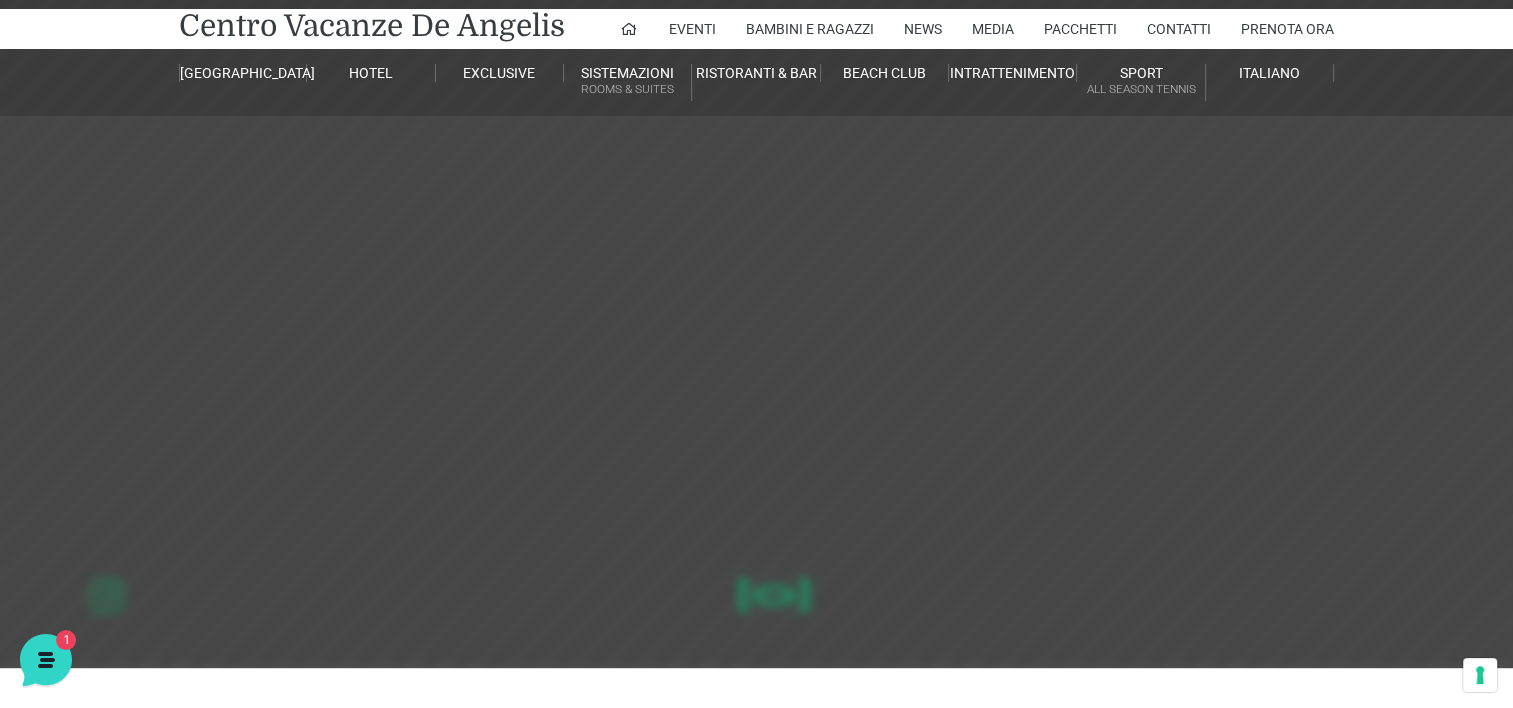scroll, scrollTop: 659, scrollLeft: 0, axis: vertical 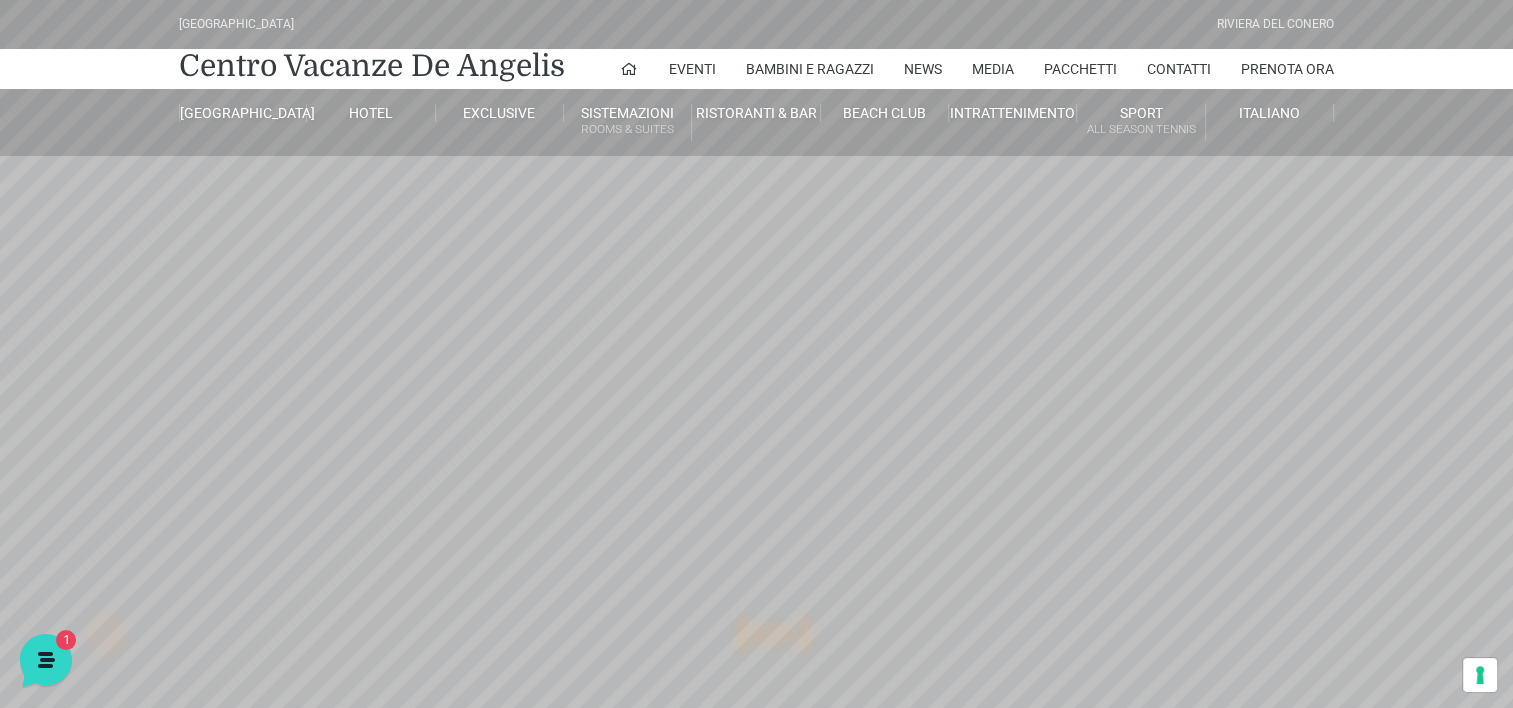 click on "Villaggio Hotel Resort
Riviera Del Conero
Centro Vacanze De Angelis
Eventi
Miss Italia
Cerimonie
Team building
Bambini e Ragazzi
Holly Beach Club
Holly Teeny Club
Holly Young Club
Piscine
Iscrizioni Holly Club
News
Media
Pacchetti
Contatti
Prenota Ora
De Angelis Resort
Parco Piscine
Oasi Naturale
Cappellina
Sala Convegni
Le Marche
Store
Concierge
Colonnina Ricarica
Mappa del Villaggio
Hotel
Suite Prestige
Camera Prestige
Camera Suite H
Sala Meeting
Exclusive
Villa Luxury
Dimora Padronale
Villa 601 Alpine
Villa Classic
Bilocale Garden Gold
Sistemazioni Rooms & Suites
Villa Trilocale Deluxe Numana
Villa Trilocale Deluxe Private Garden
Villa Bilocale Deluxe
Appartamento Trilocale Garden" at bounding box center (756, 450) 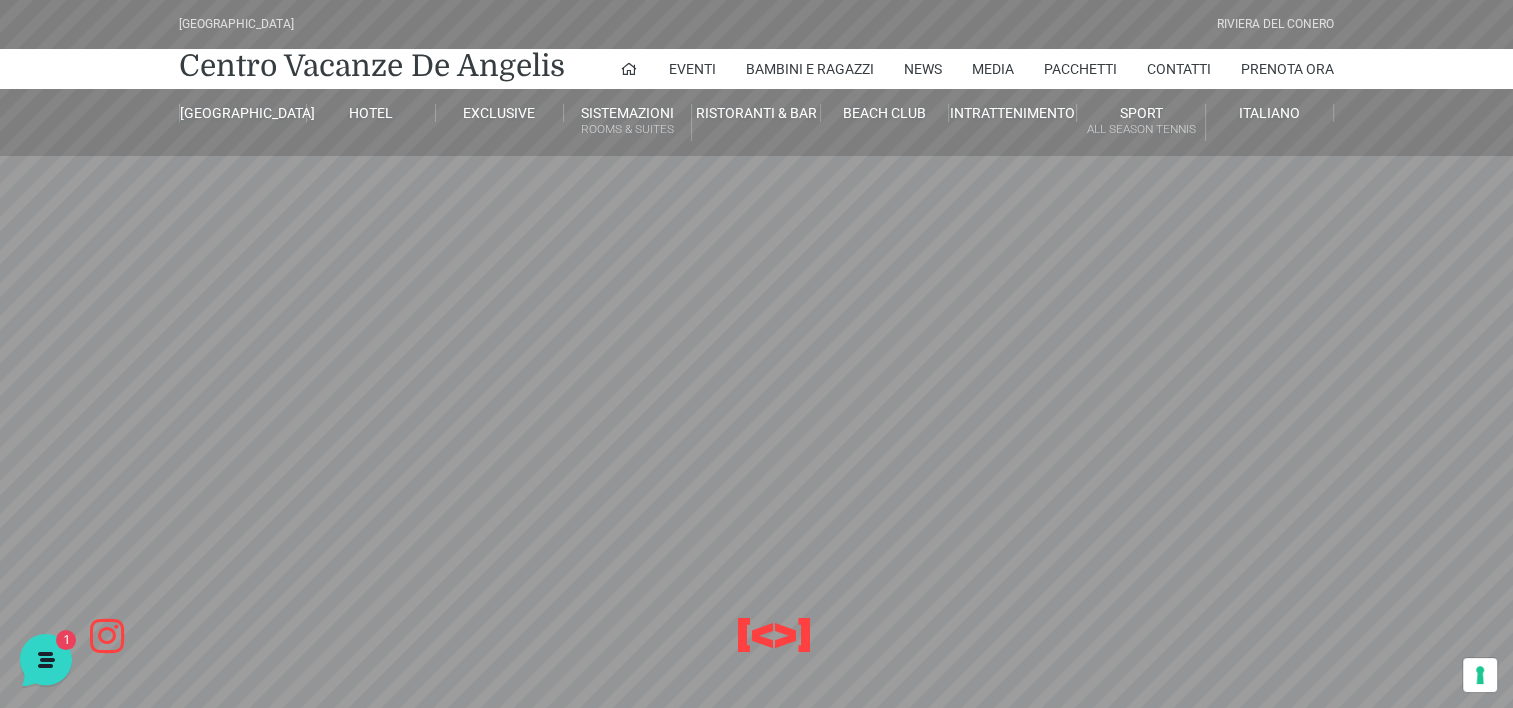 click on "Villaggio Hotel Resort
Riviera Del Conero
Centro Vacanze De Angelis
Eventi
Miss Italia
Cerimonie
Team building
Bambini e Ragazzi
Holly Beach Club
Holly Teeny Club
Holly Young Club
Piscine
Iscrizioni Holly Club
News
Media
Pacchetti
Contatti
Prenota Ora
De Angelis Resort
Parco Piscine
Oasi Naturale
Cappellina
Sala Convegni
Le Marche
Store
Concierge
Colonnina Ricarica
Mappa del Villaggio
Hotel
Suite Prestige
Camera Prestige
Camera Suite H
Sala Meeting
Exclusive
Villa Luxury
Dimora Padronale
Villa 601 Alpine
Villa Classic
Bilocale Garden Gold
Sistemazioni Rooms & Suites
Villa Trilocale Deluxe Numana
Villa Trilocale Deluxe Private Garden
Villa Bilocale Deluxe
Appartamento Trilocale Garden" at bounding box center [756, 450] 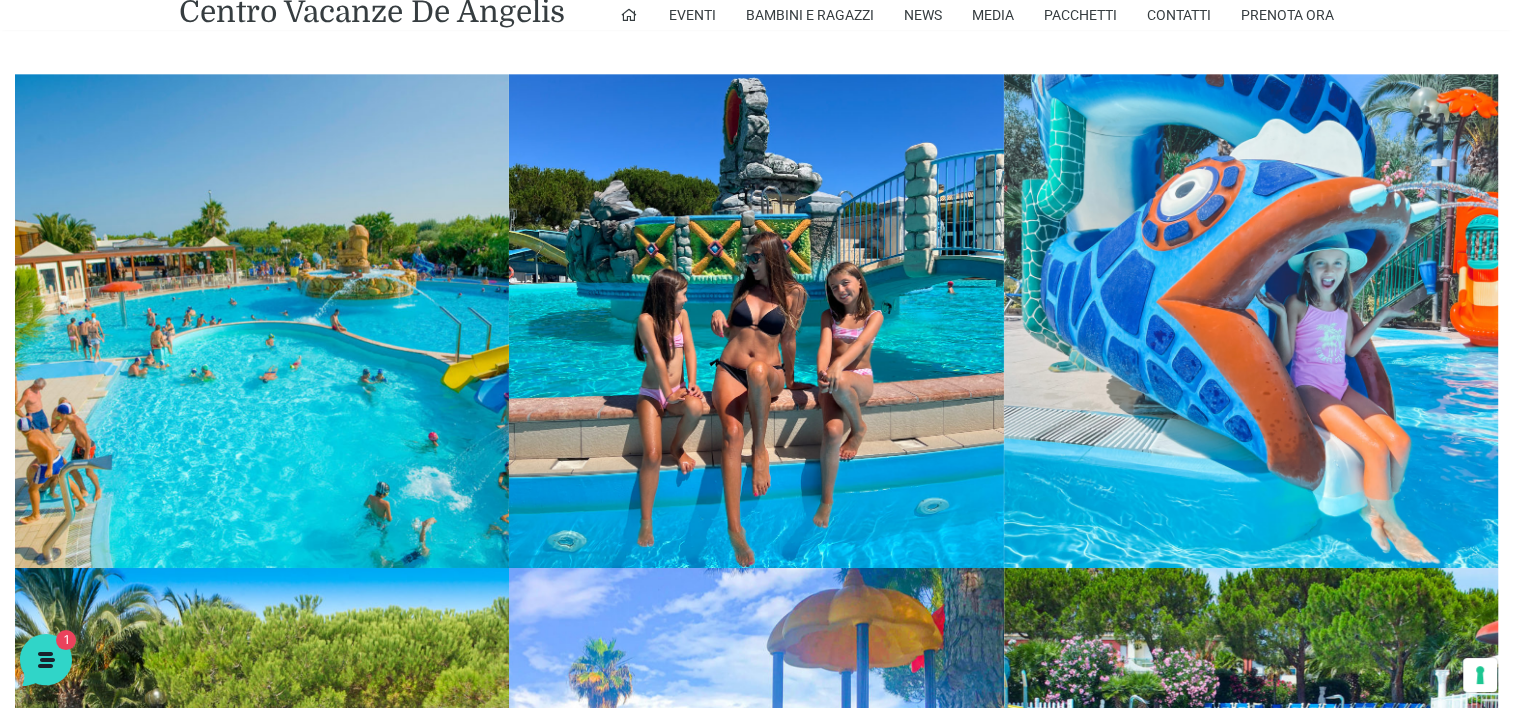 scroll, scrollTop: 2360, scrollLeft: 0, axis: vertical 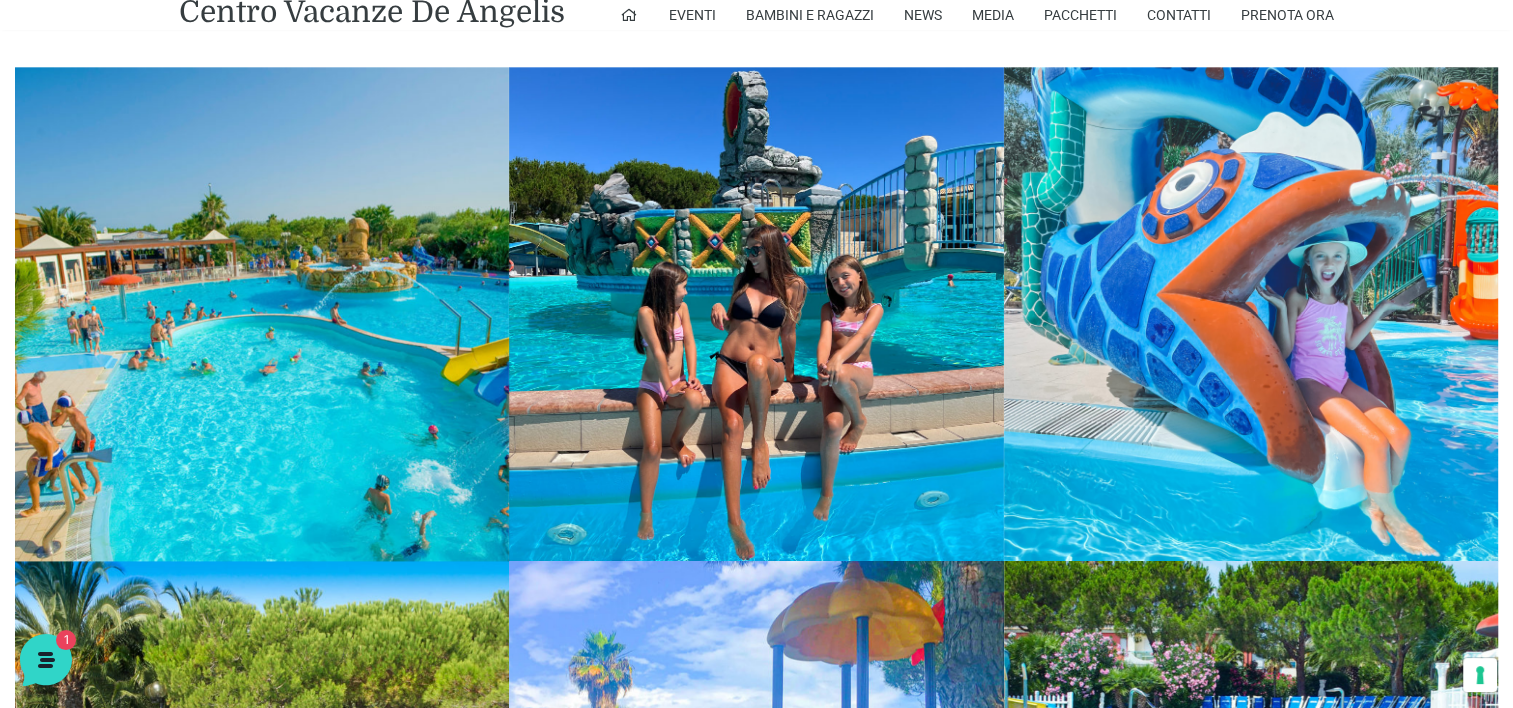 click at bounding box center (262, 314) 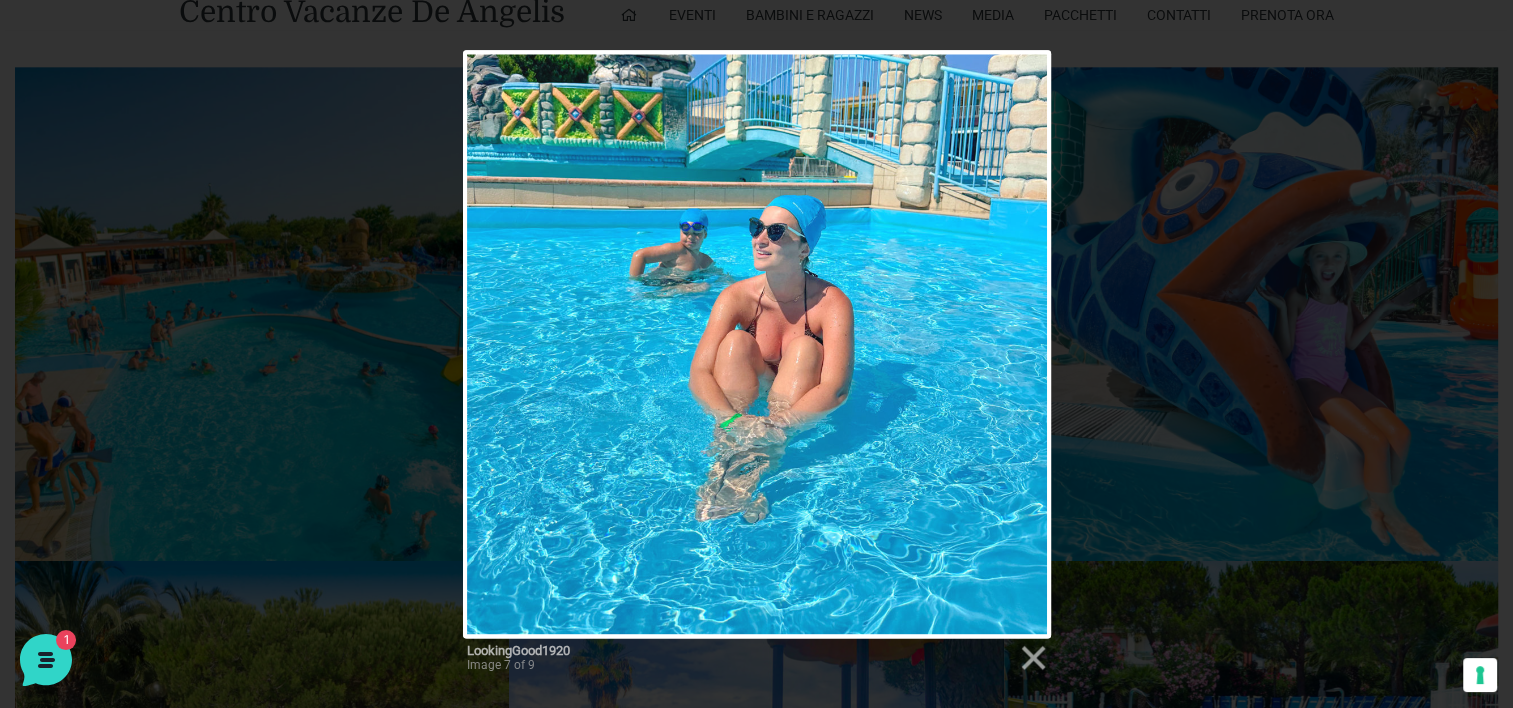 click on "LookingGood1920 Image 7 of 9" at bounding box center [756, 368] 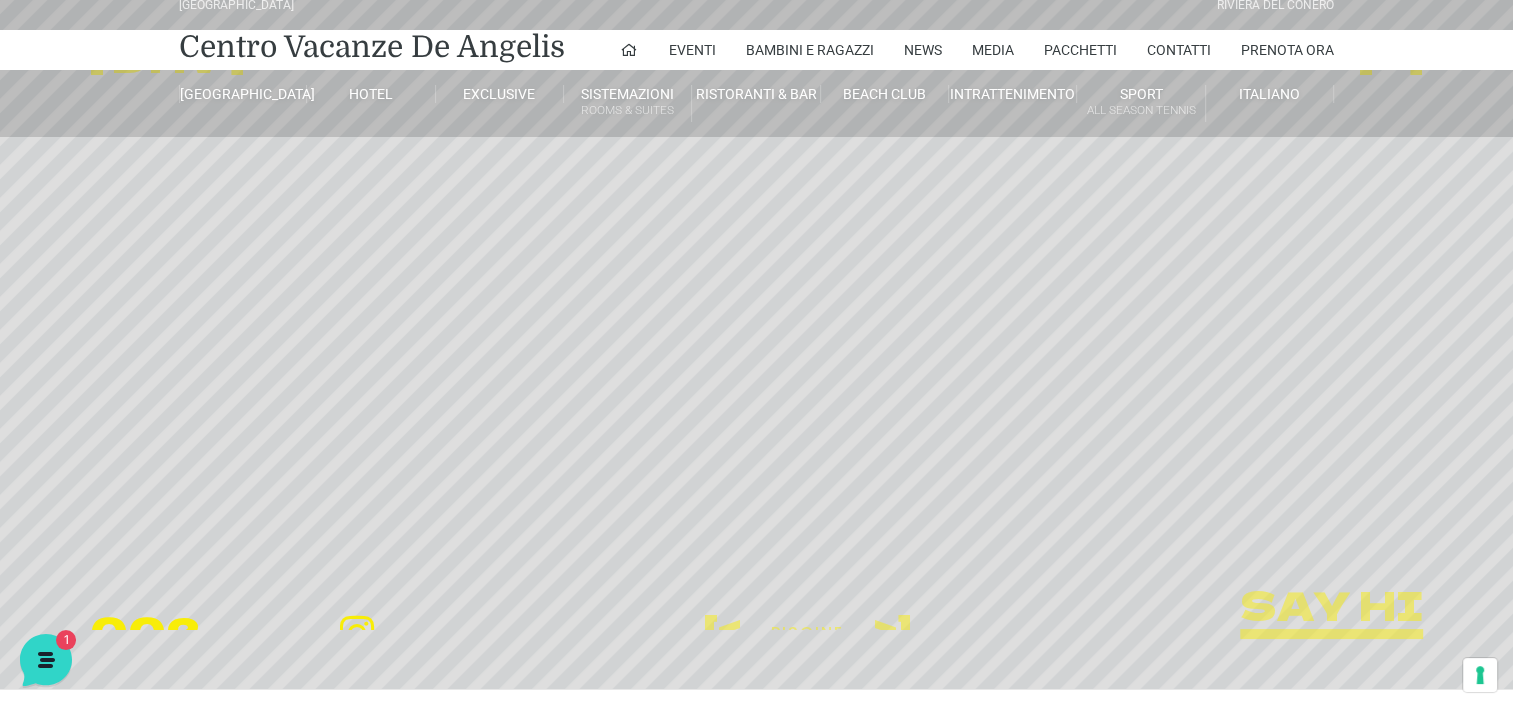 scroll, scrollTop: 0, scrollLeft: 0, axis: both 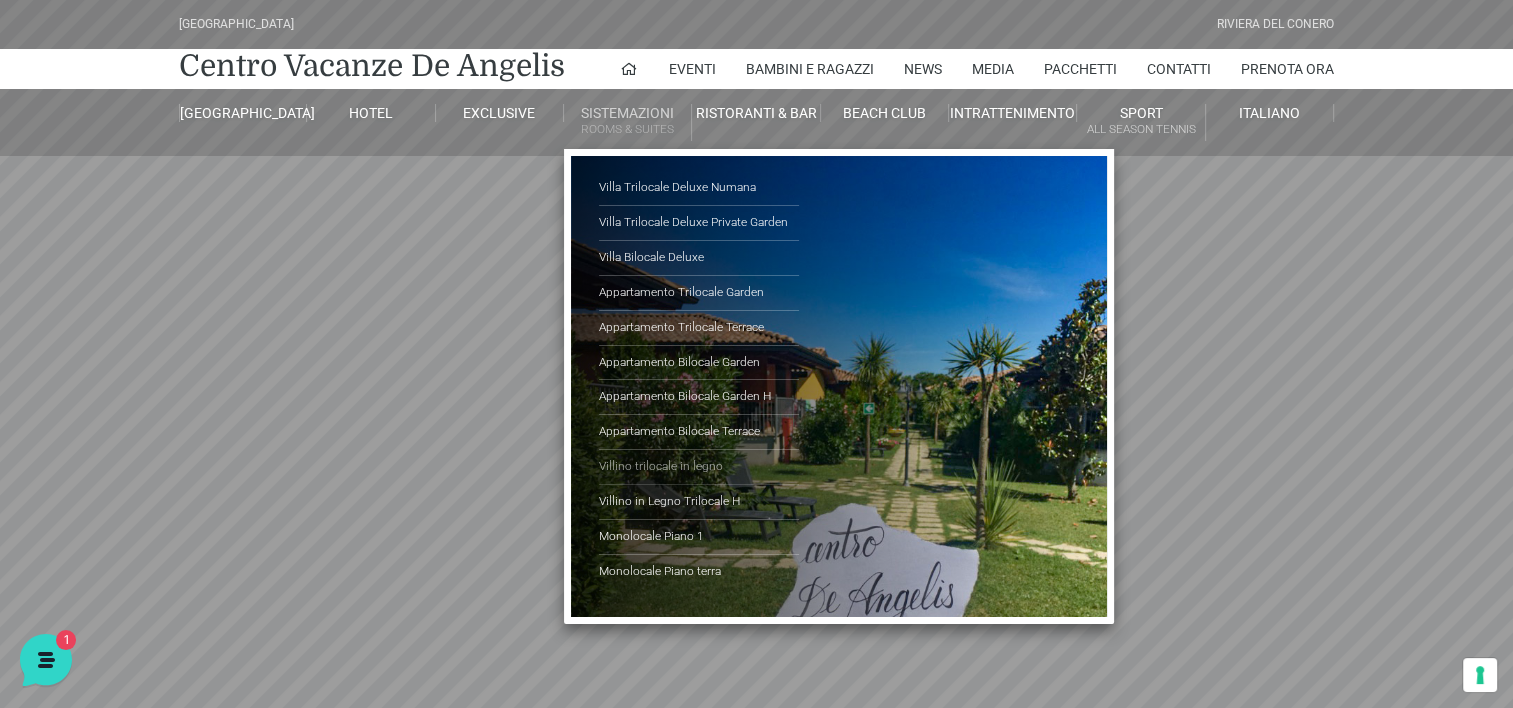 click on "Villino trilocale in legno" at bounding box center [699, 467] 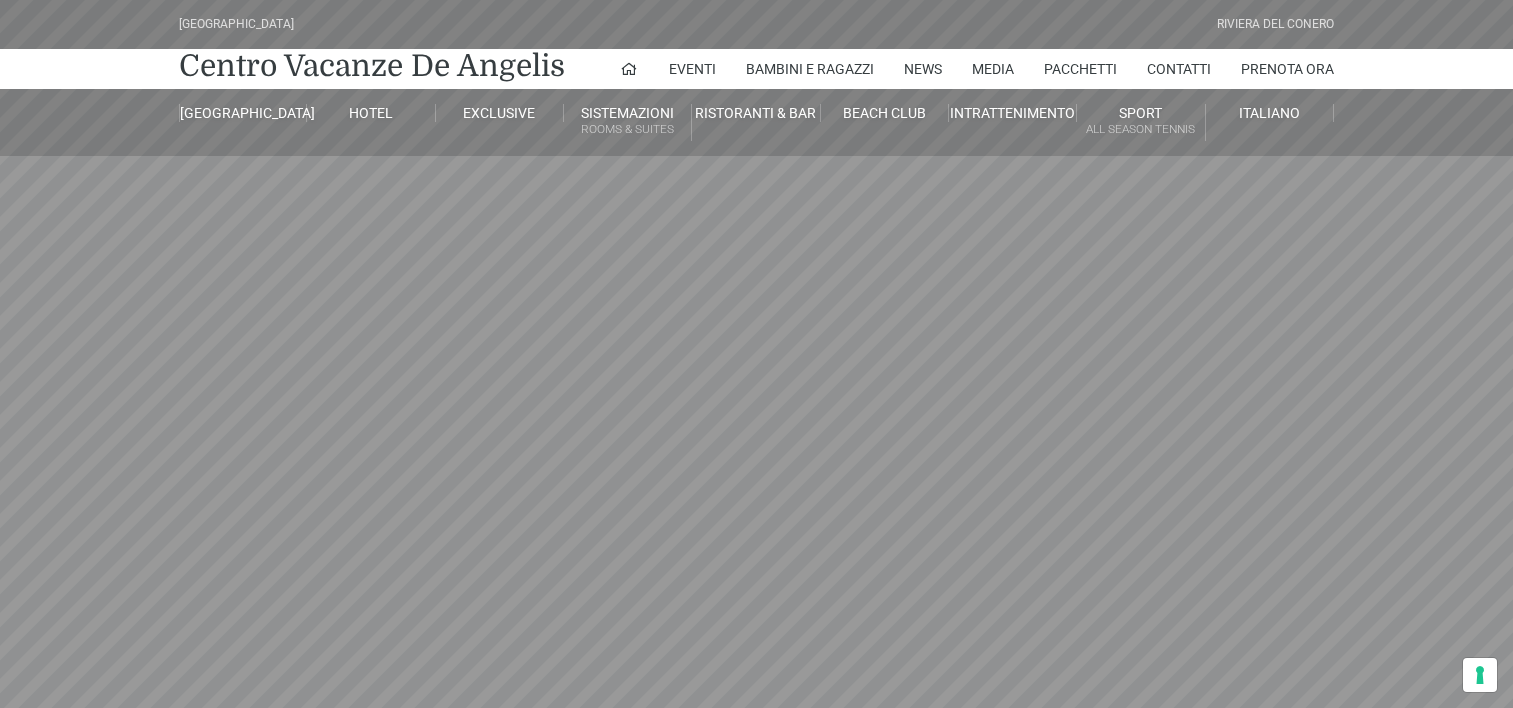 scroll, scrollTop: 0, scrollLeft: 0, axis: both 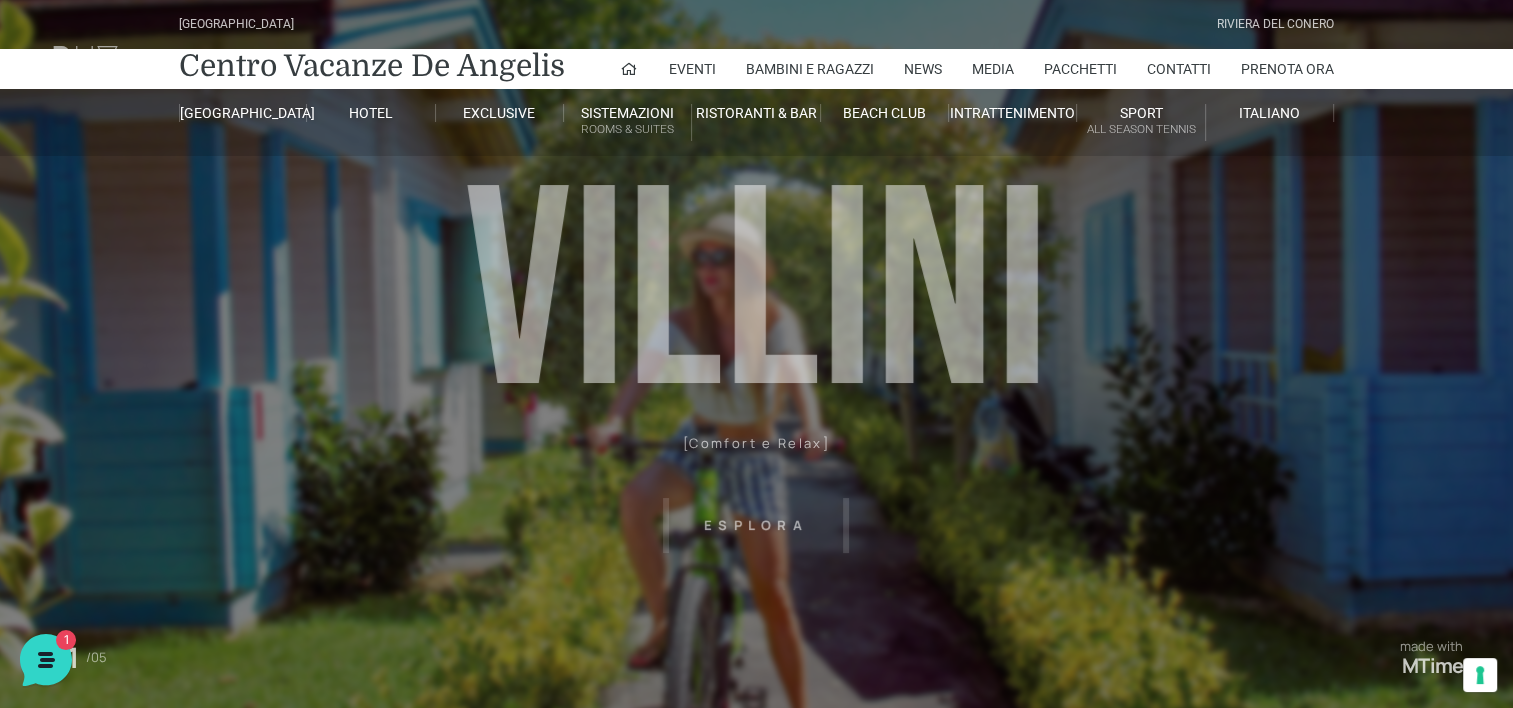 click on "Villaggio Hotel Resort
Riviera Del Conero
Centro Vacanze De Angelis
Eventi
Miss Italia
Cerimonie
Team building
Bambini e Ragazzi
Holly Beach Club
Holly Teeny Club
Holly Young Club
Piscine
Iscrizioni Holly Club
News
Media
Pacchetti
Contatti
Prenota Ora
De Angelis Resort
Parco Piscine
Oasi Naturale
Cappellina
Sala Convegni
Le Marche
Store
Concierge
Colonnina Ricarica
Mappa del Villaggio
Hotel
Suite Prestige
Camera Prestige
Camera Suite H
Sala Meeting
Exclusive
Villa Luxury
Dimora Padronale
Villa 601 Alpine
Villa Classic
Bilocale Garden Gold
Sistemazioni Rooms & Suites
Villa Trilocale Deluxe Numana
Villa Trilocale Deluxe Private Garden
Villa Bilocale Deluxe
Appartamento Trilocale Garden" at bounding box center (756, 450) 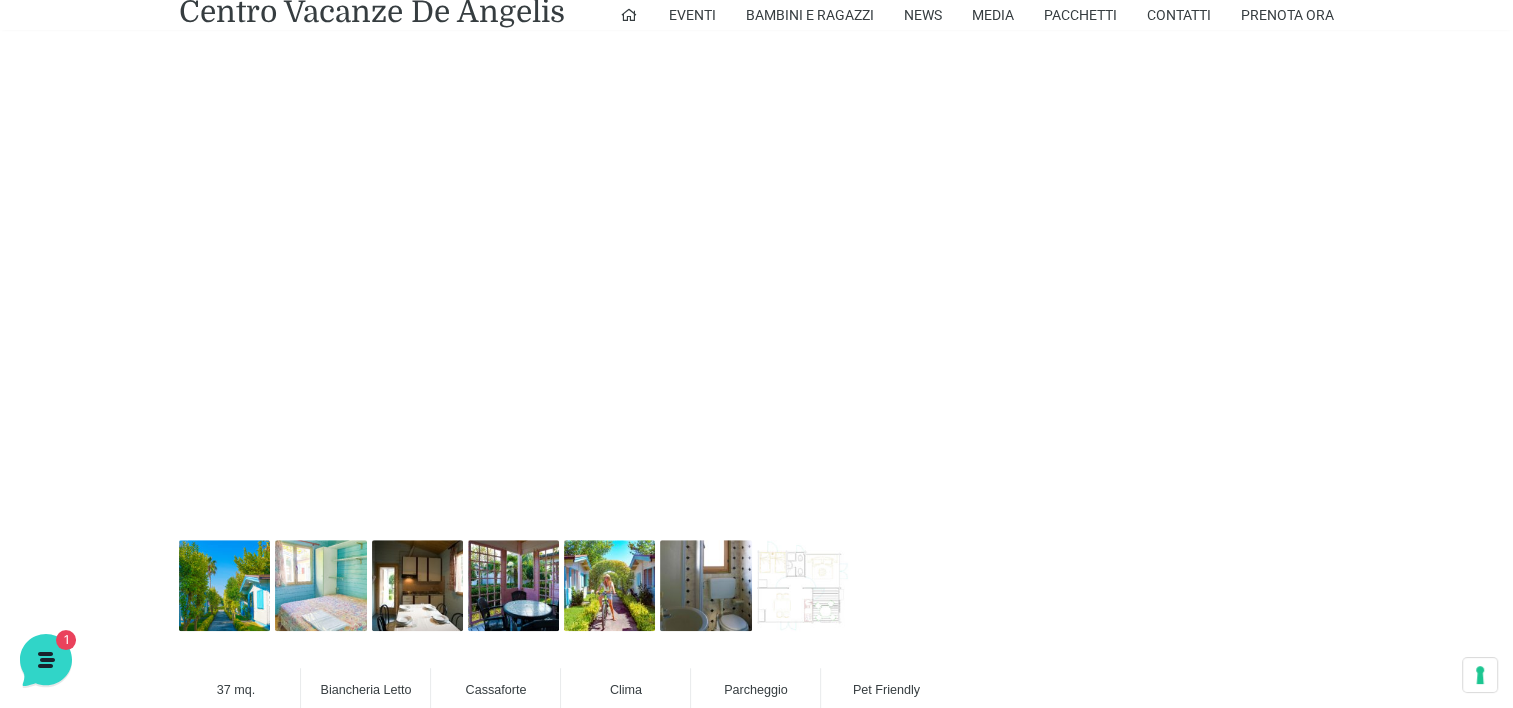scroll, scrollTop: 1000, scrollLeft: 0, axis: vertical 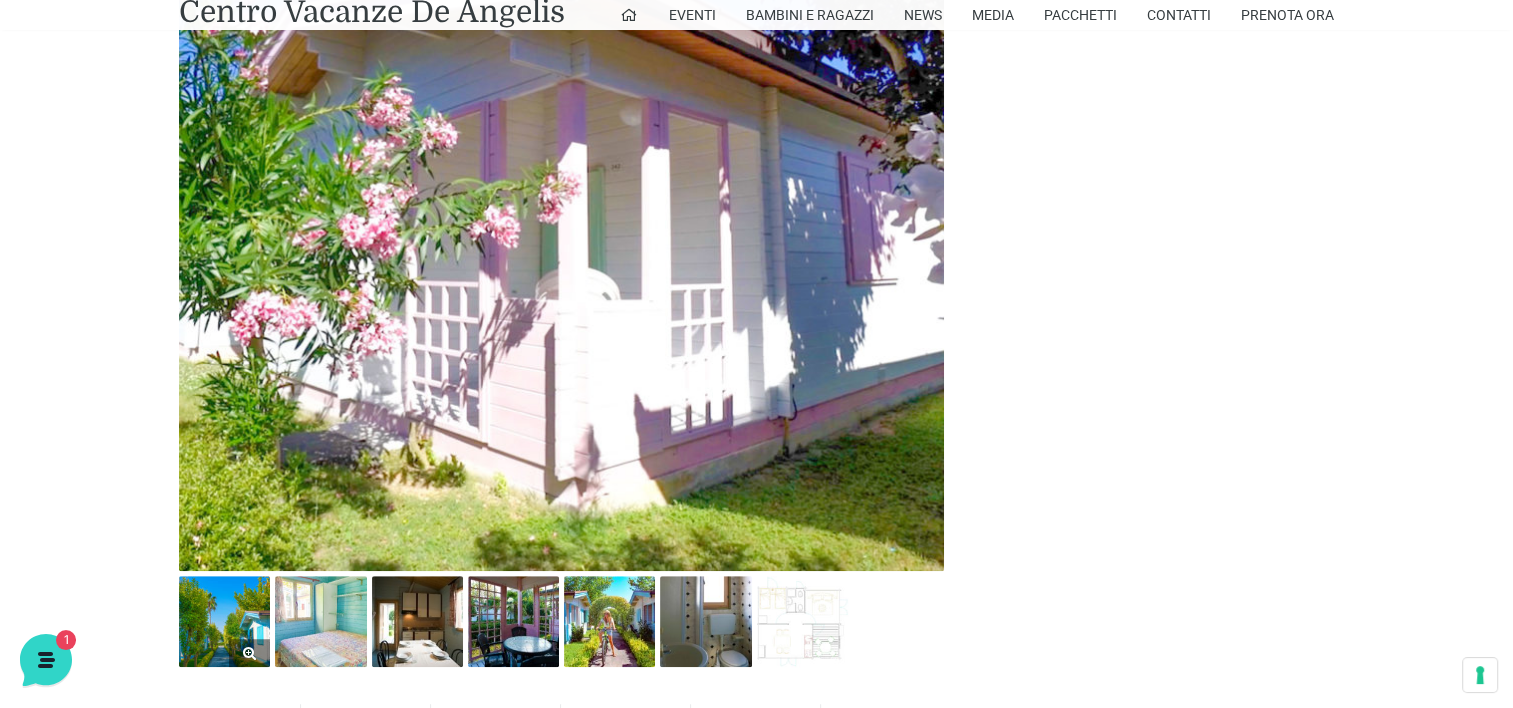 click at bounding box center [224, 621] 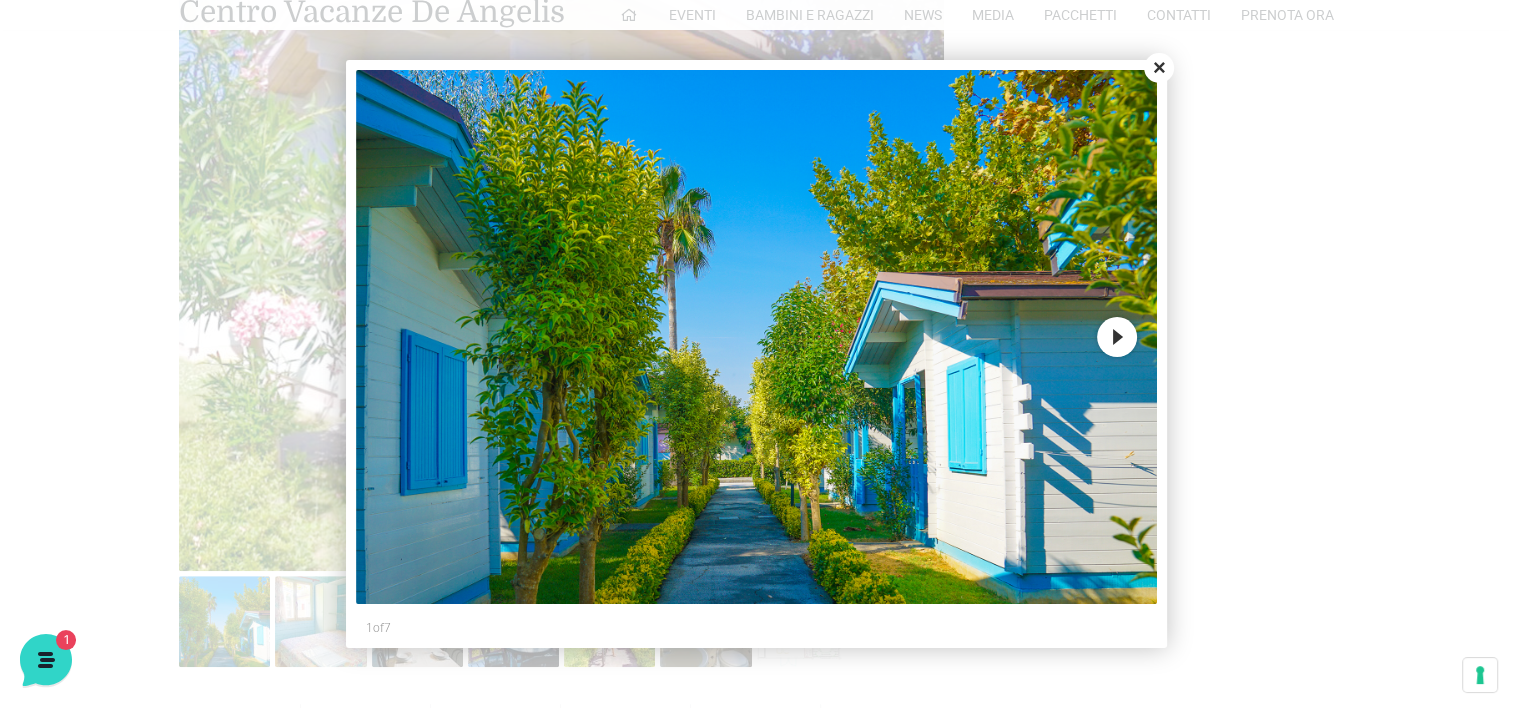 click on "Next" at bounding box center (1117, 337) 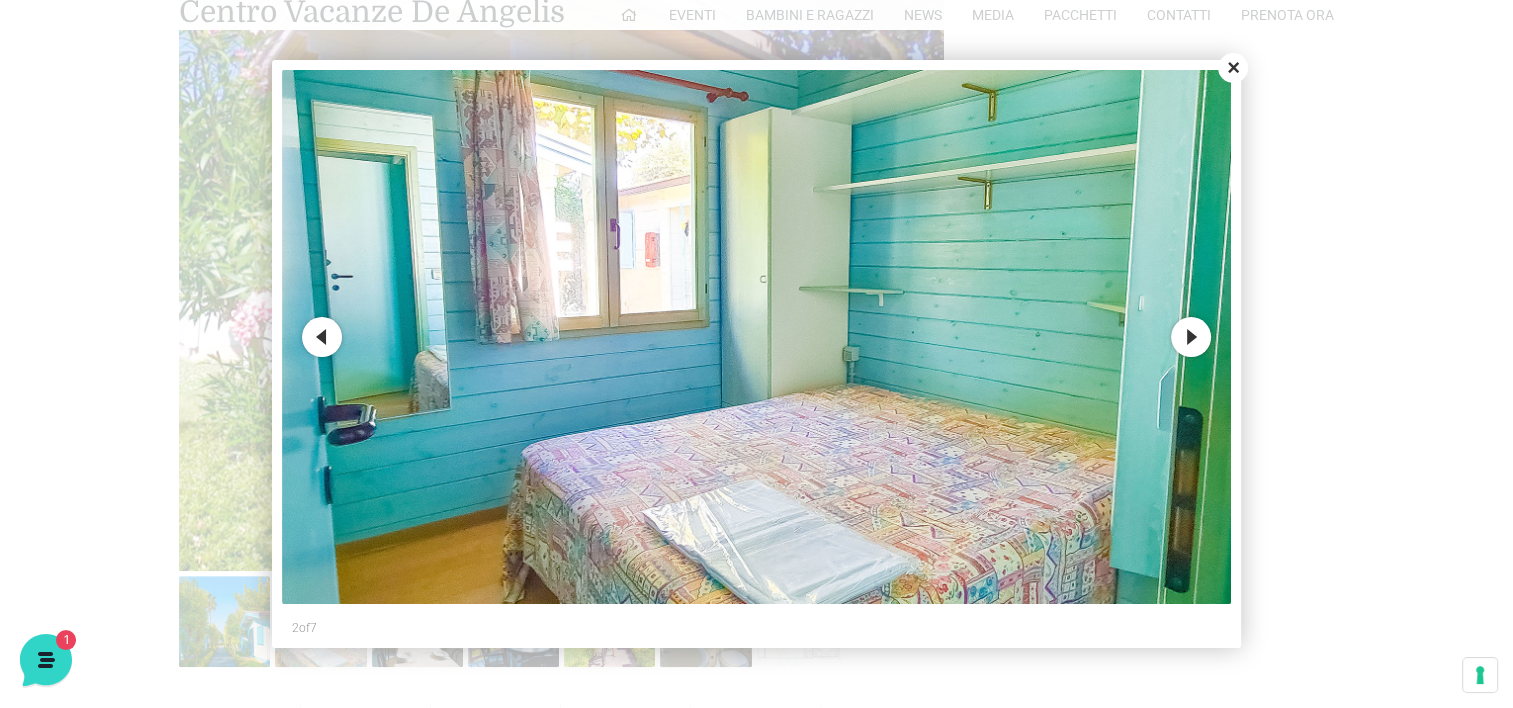 click on "Next" at bounding box center [1191, 337] 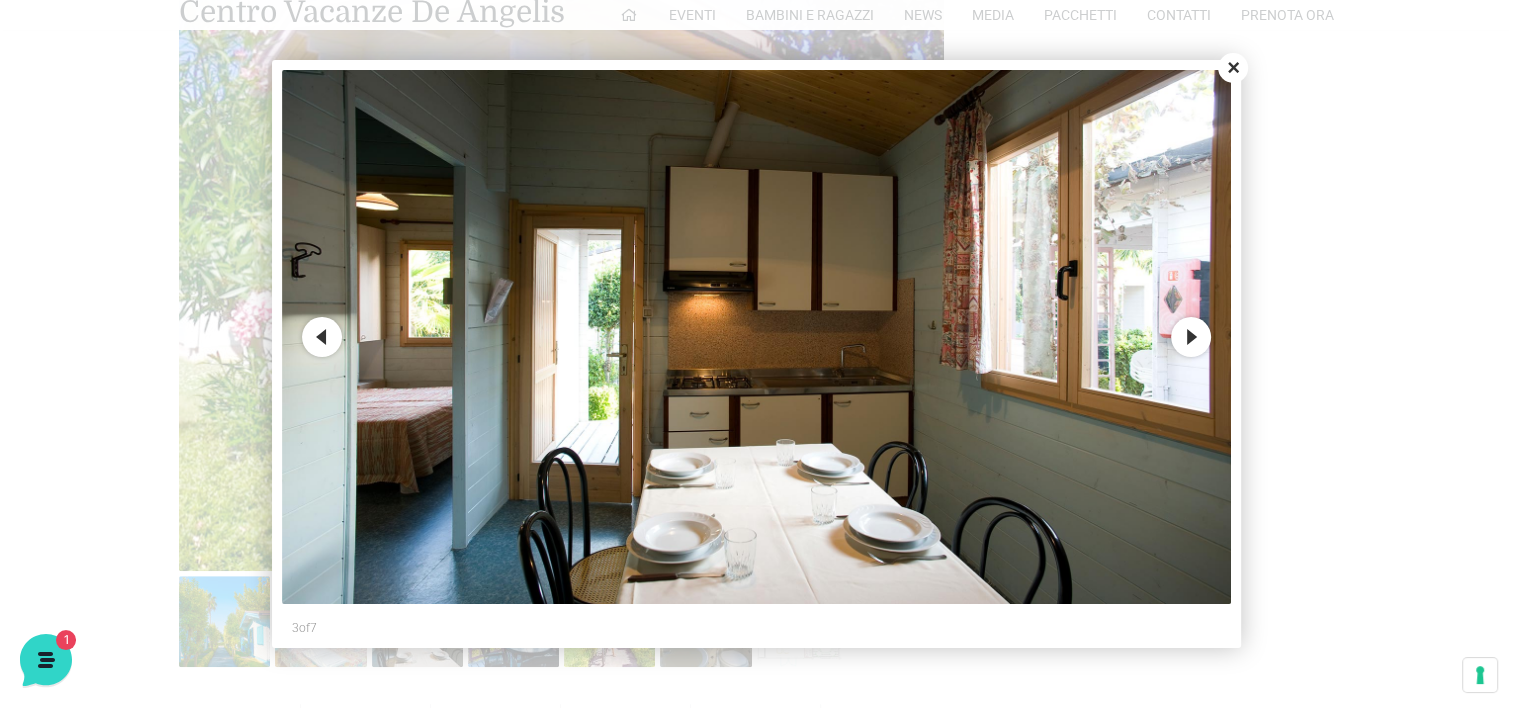 click on "Next" at bounding box center (1191, 337) 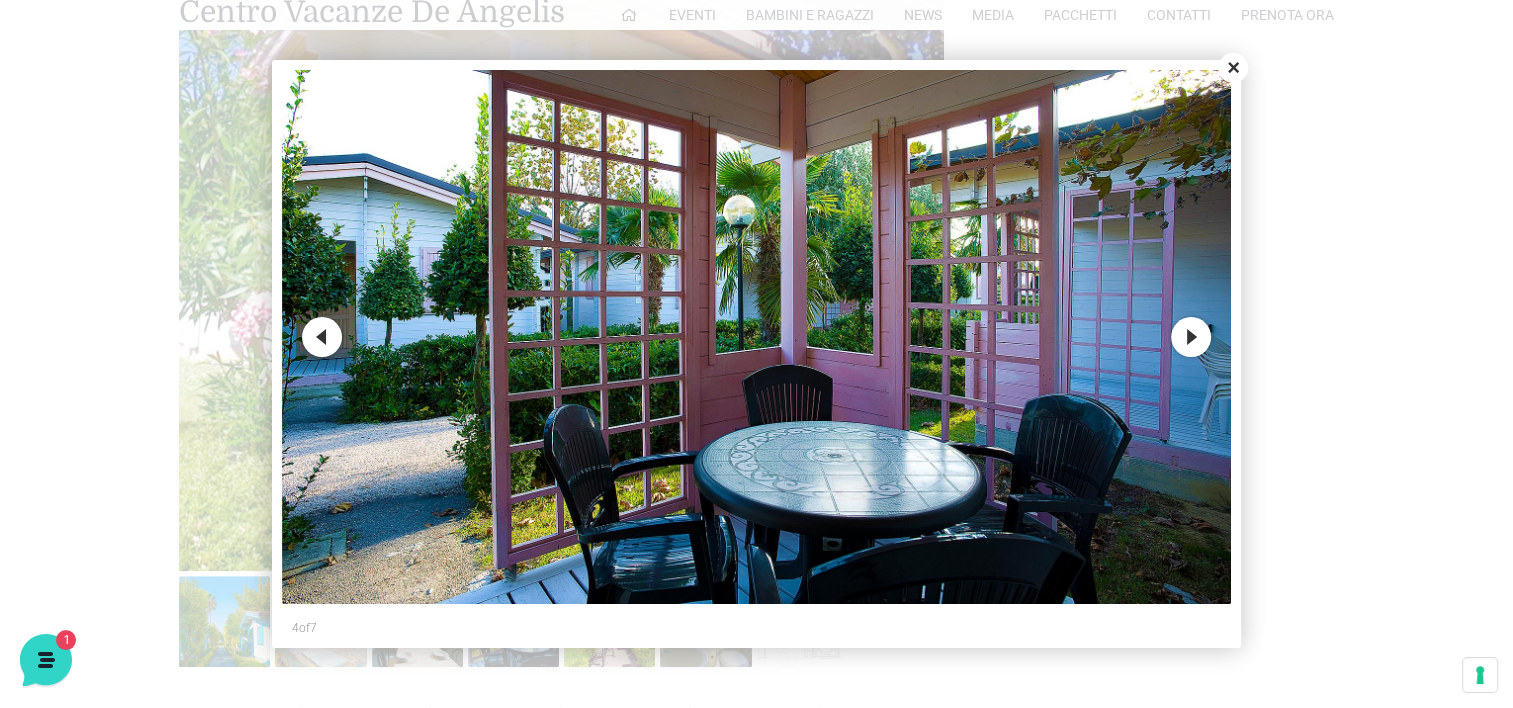 click on "Next" at bounding box center (1191, 337) 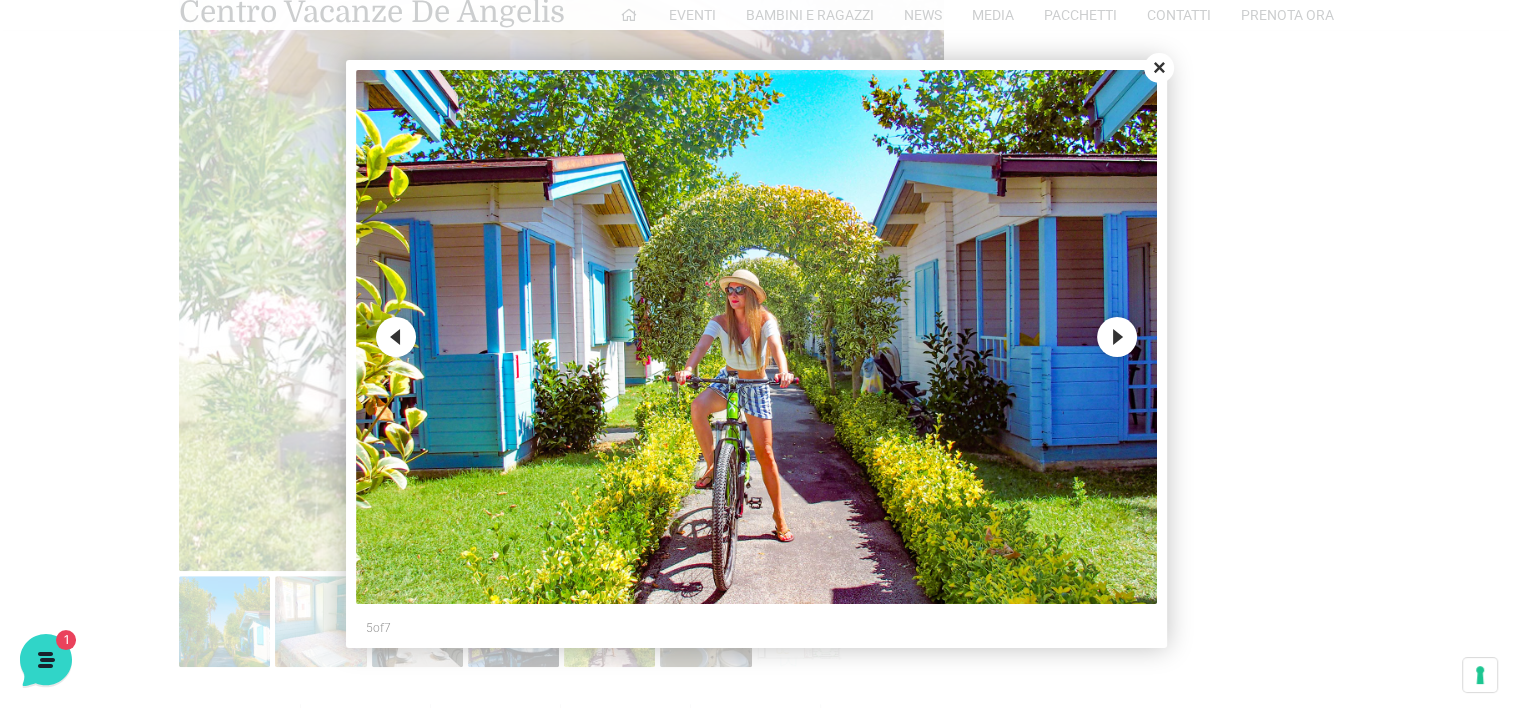 click at bounding box center [756, 354] 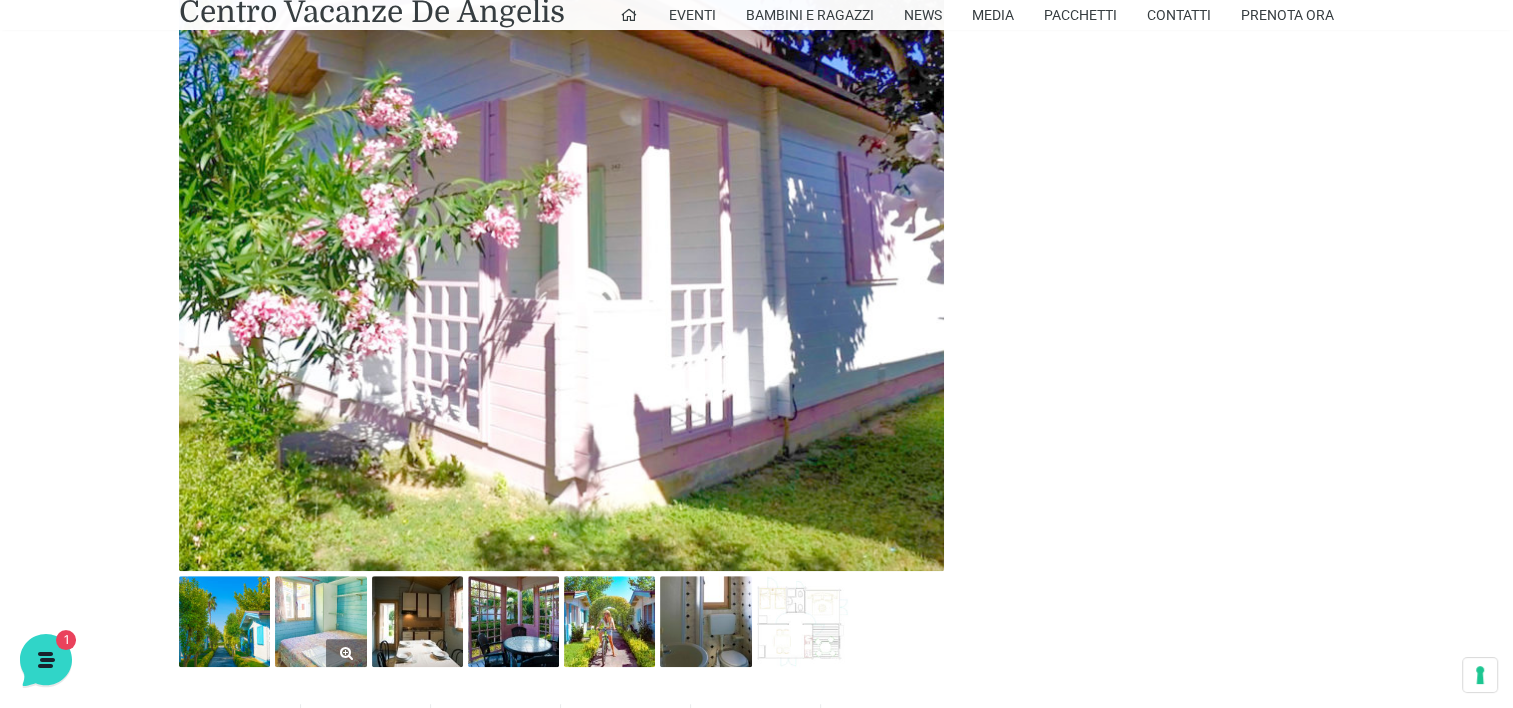click at bounding box center (320, 621) 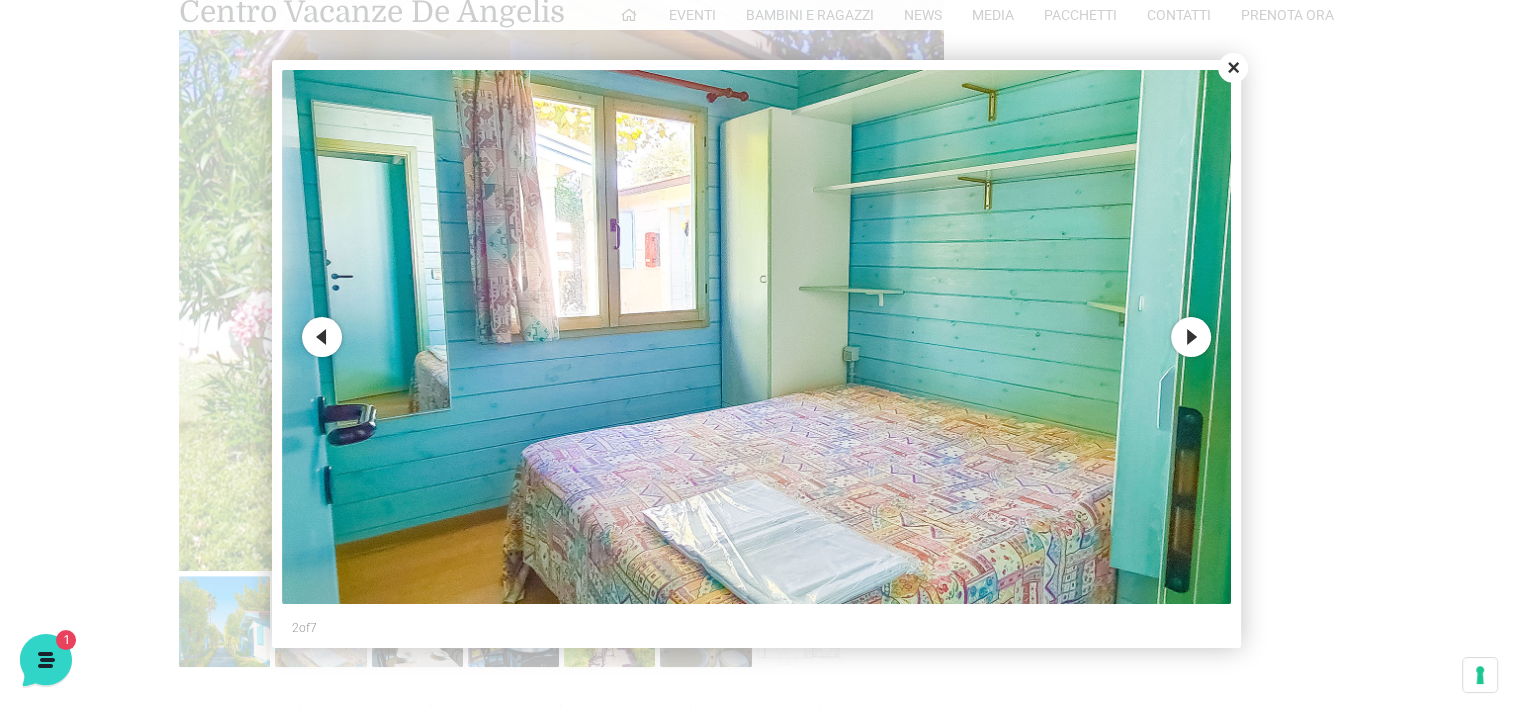 click on "Next" at bounding box center [1191, 337] 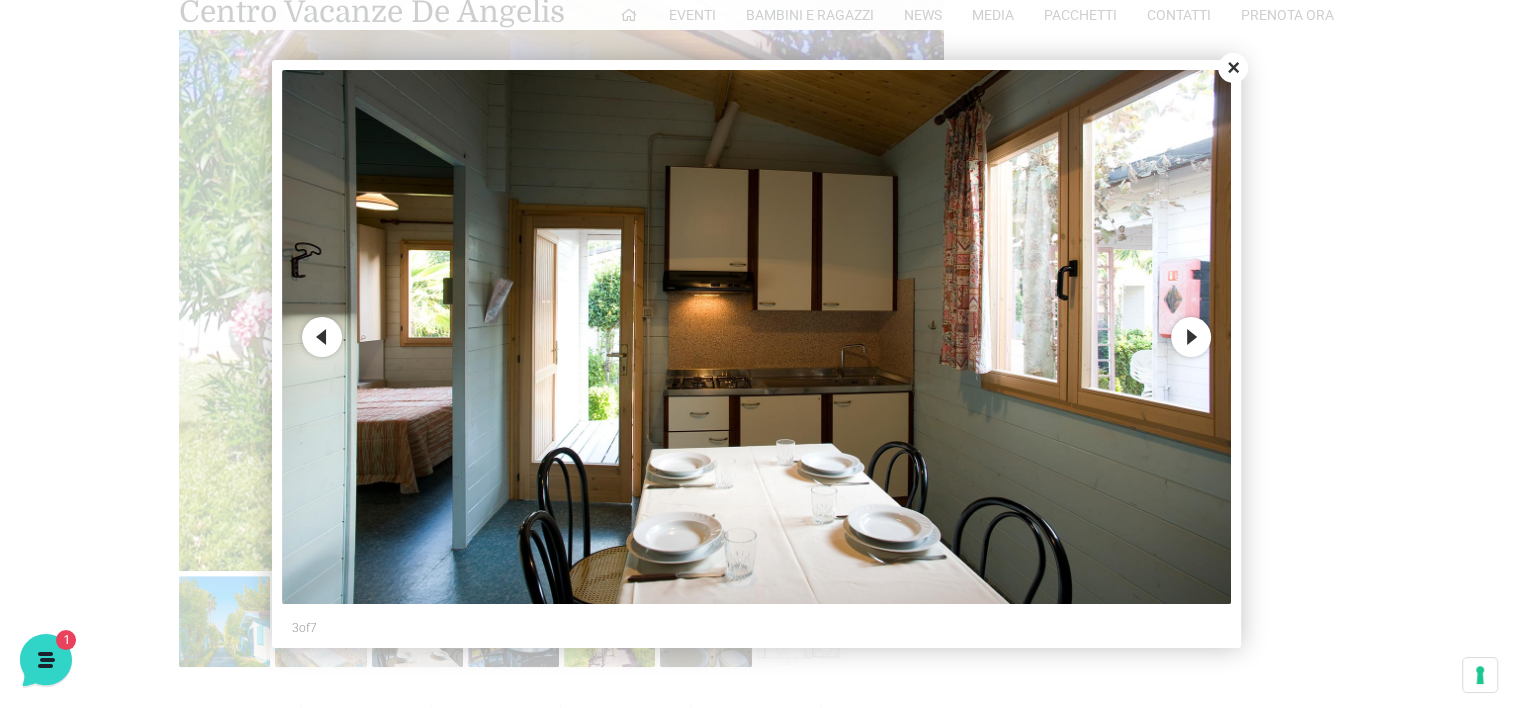 click on "Next" at bounding box center [1191, 337] 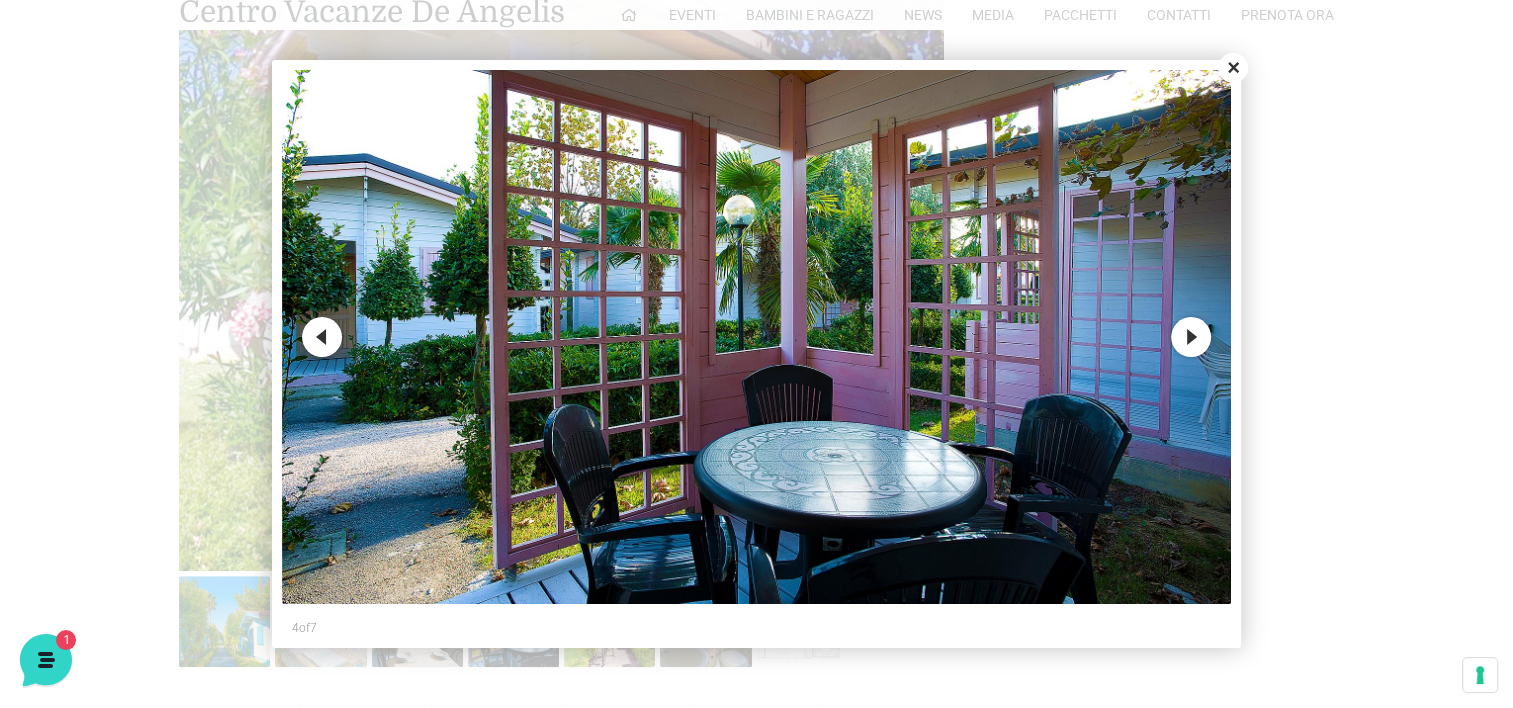 click on "Next" at bounding box center [1191, 337] 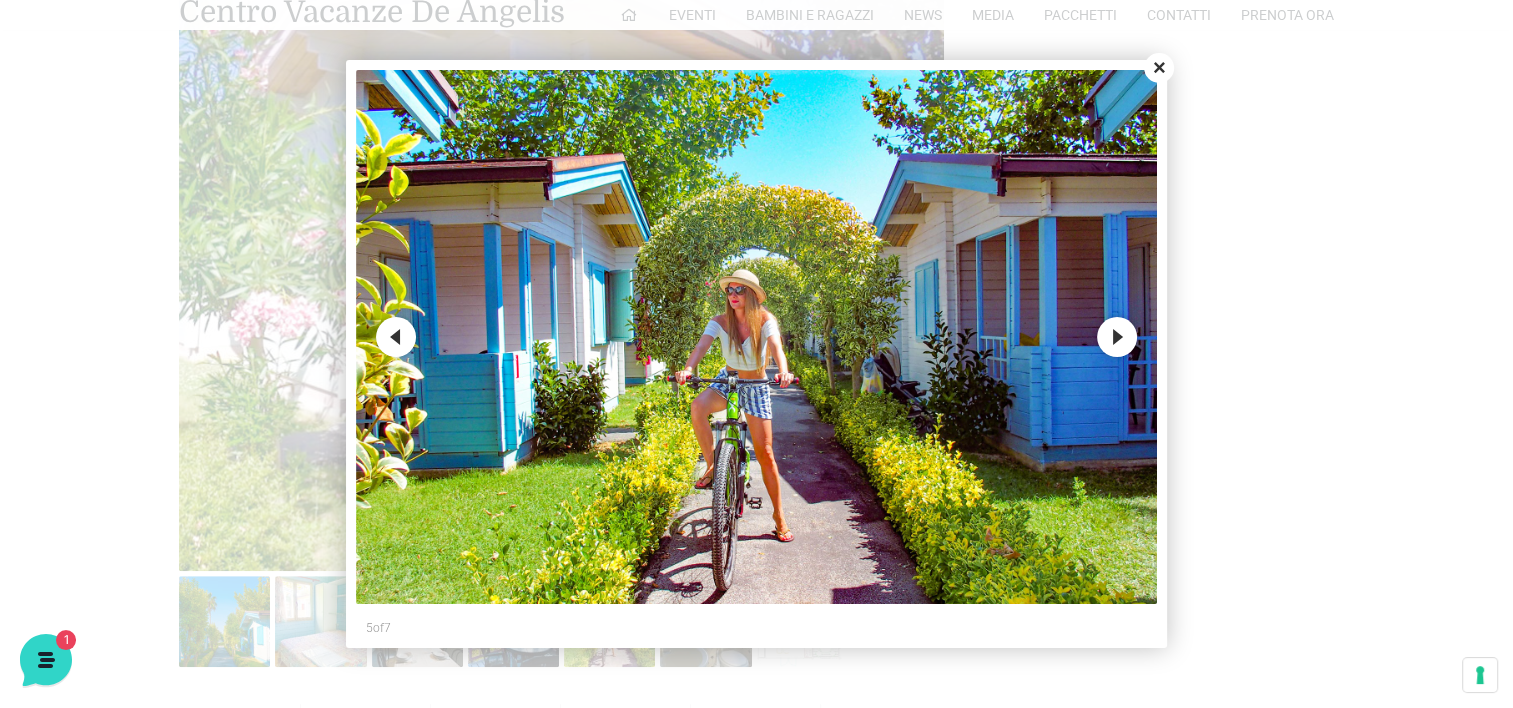 click on "Close" at bounding box center (1159, 68) 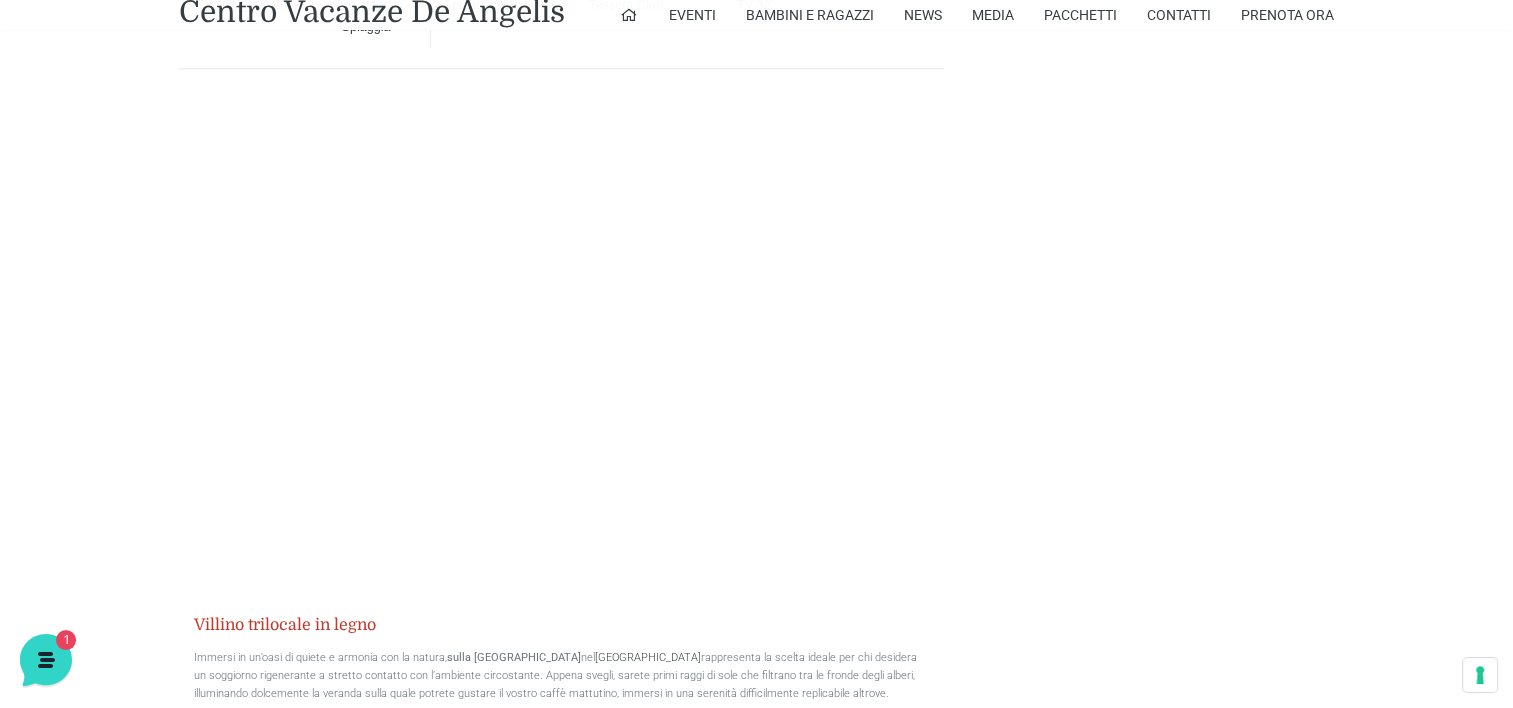 scroll, scrollTop: 1780, scrollLeft: 0, axis: vertical 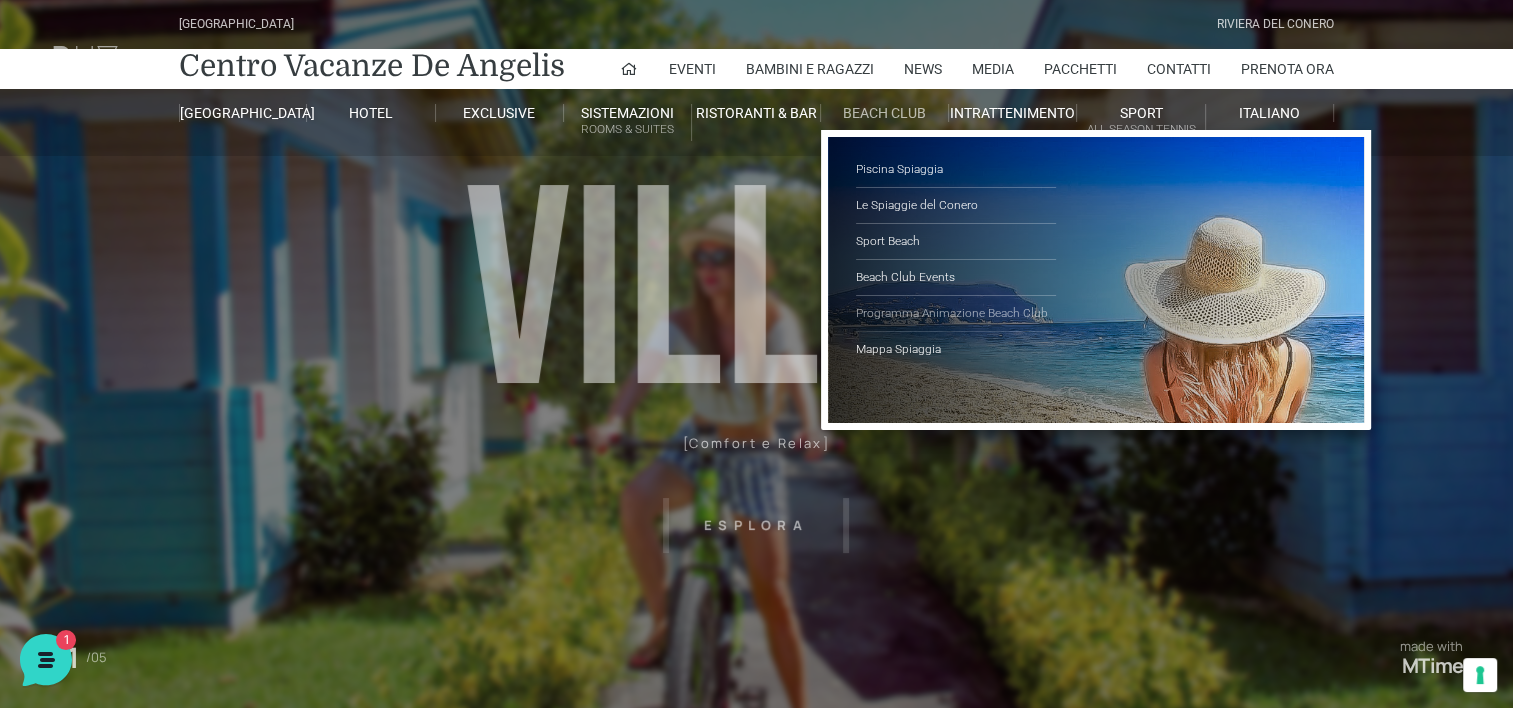 click on "Programma Animazione Beach Club" at bounding box center (956, 314) 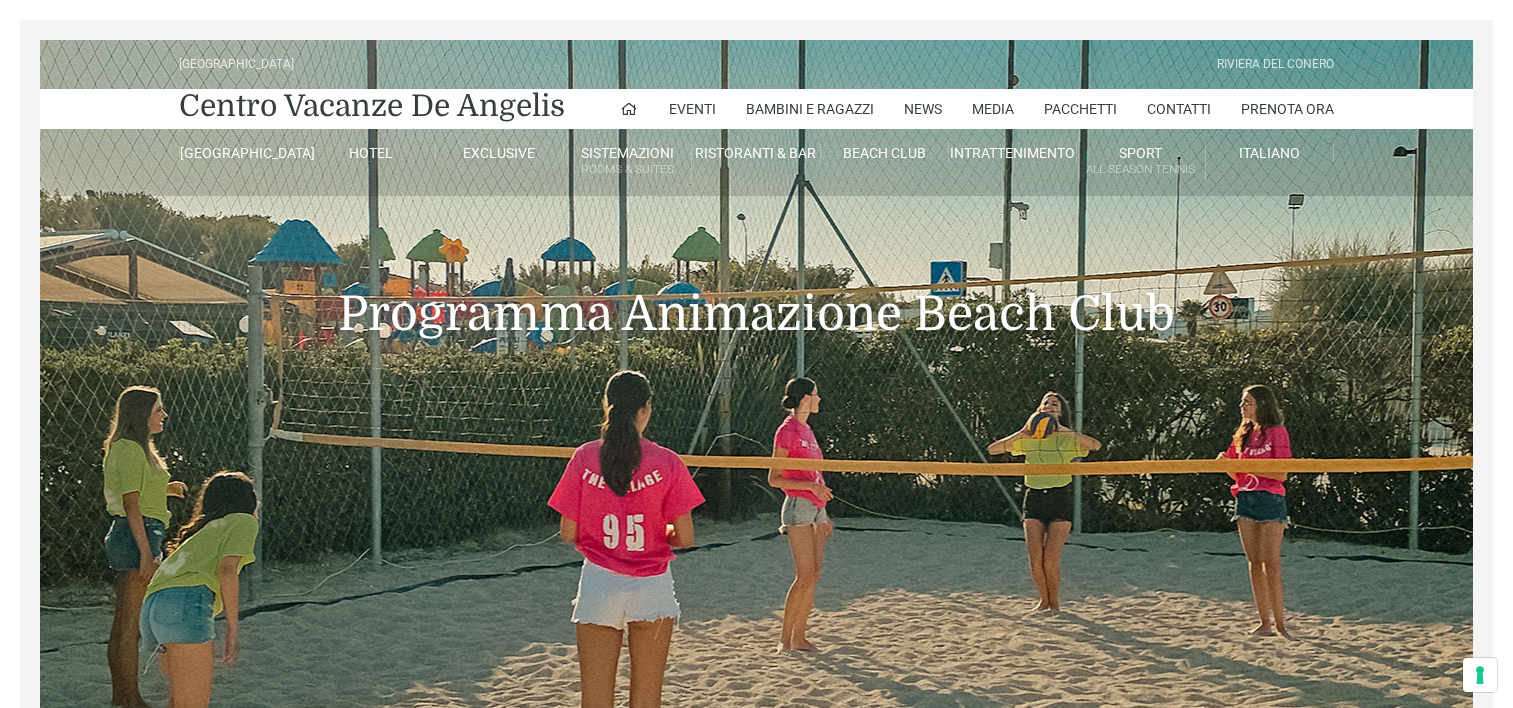 scroll, scrollTop: 0, scrollLeft: 0, axis: both 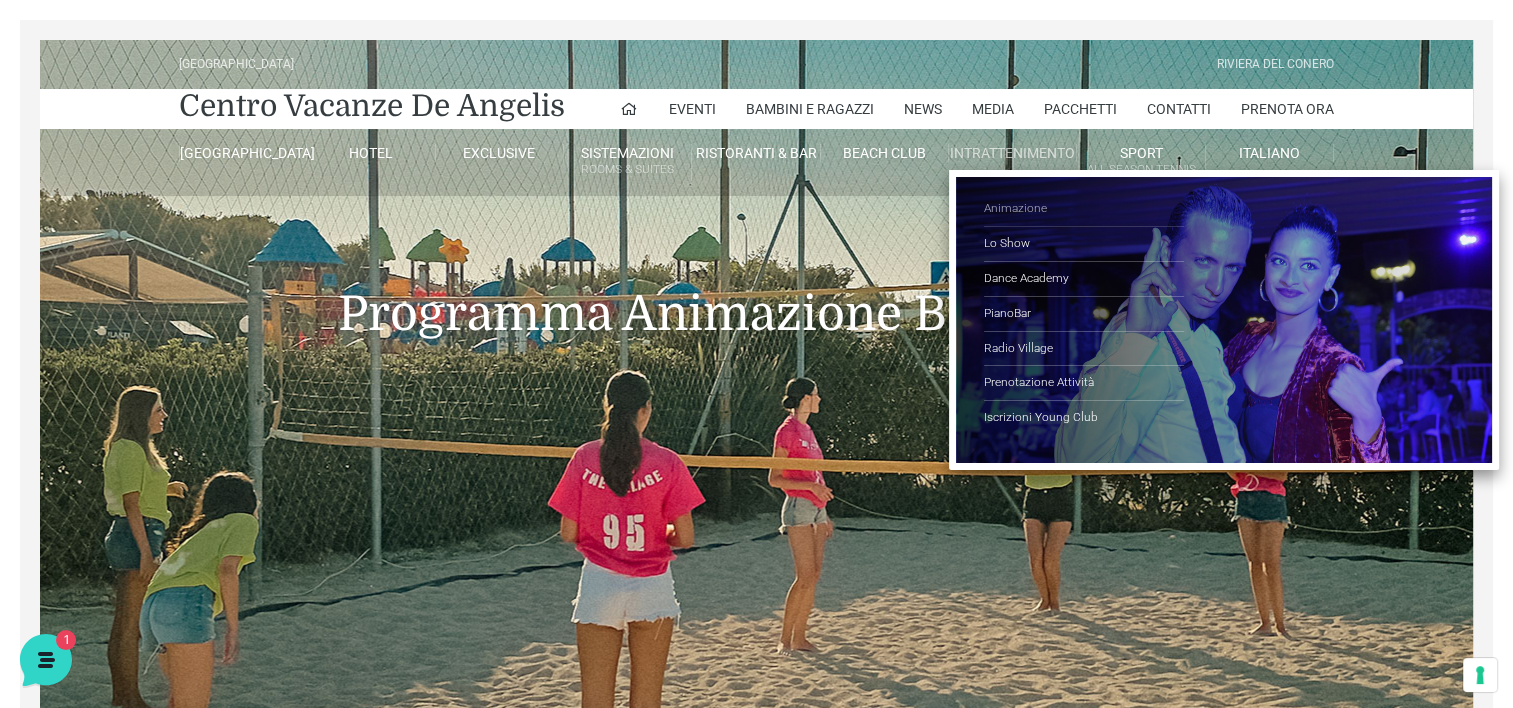 click on "Animazione" at bounding box center [1084, 209] 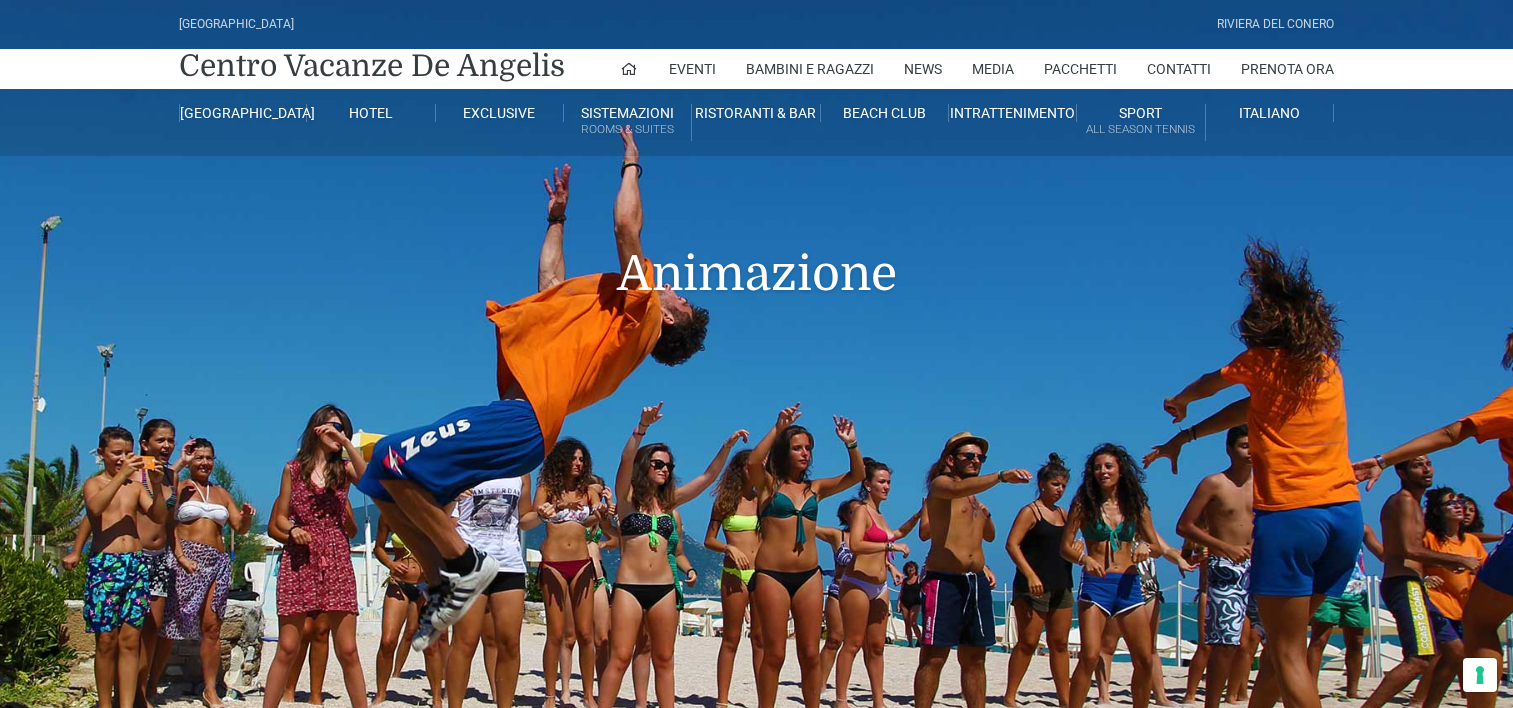 scroll, scrollTop: 0, scrollLeft: 0, axis: both 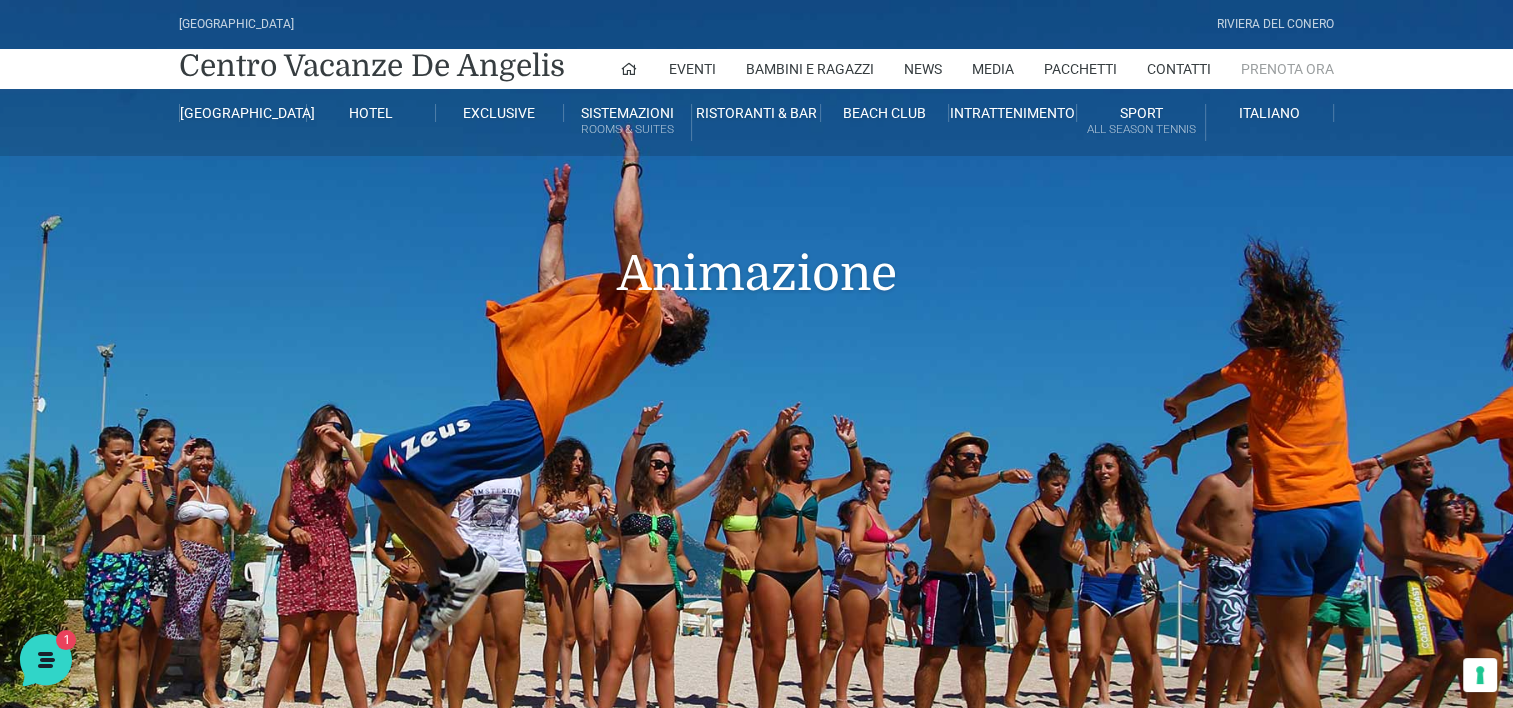 click on "Prenota Ora" at bounding box center (1287, 69) 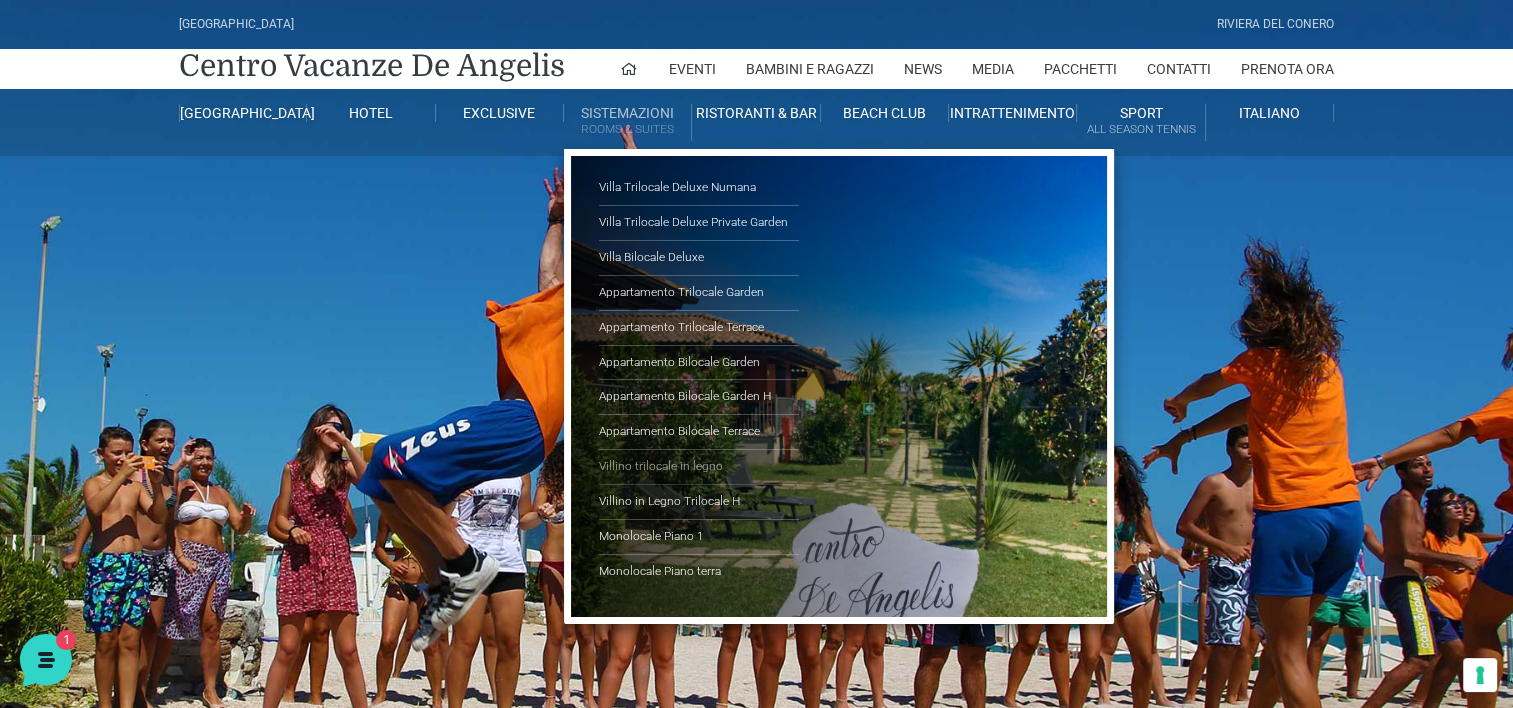 click on "Villino trilocale in legno" at bounding box center [699, 467] 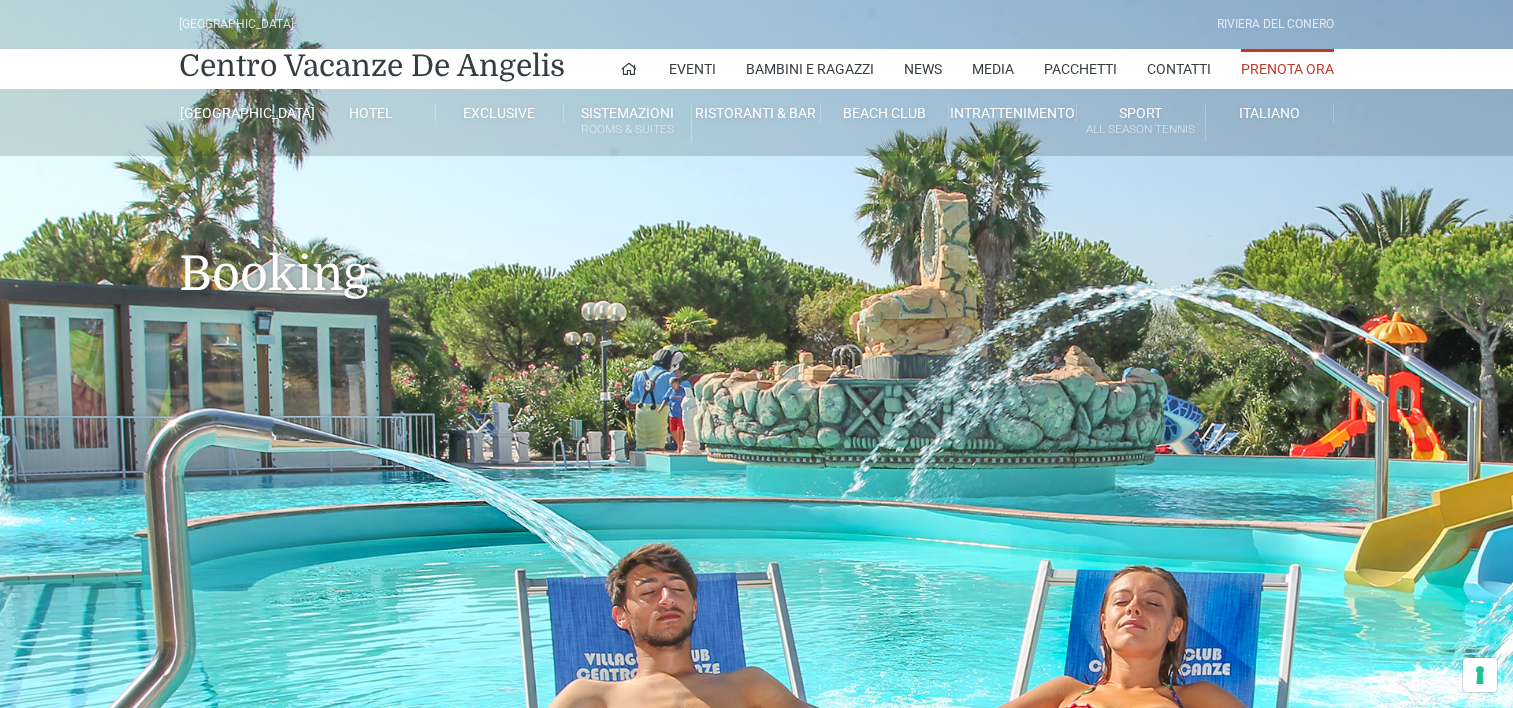 scroll, scrollTop: 0, scrollLeft: 0, axis: both 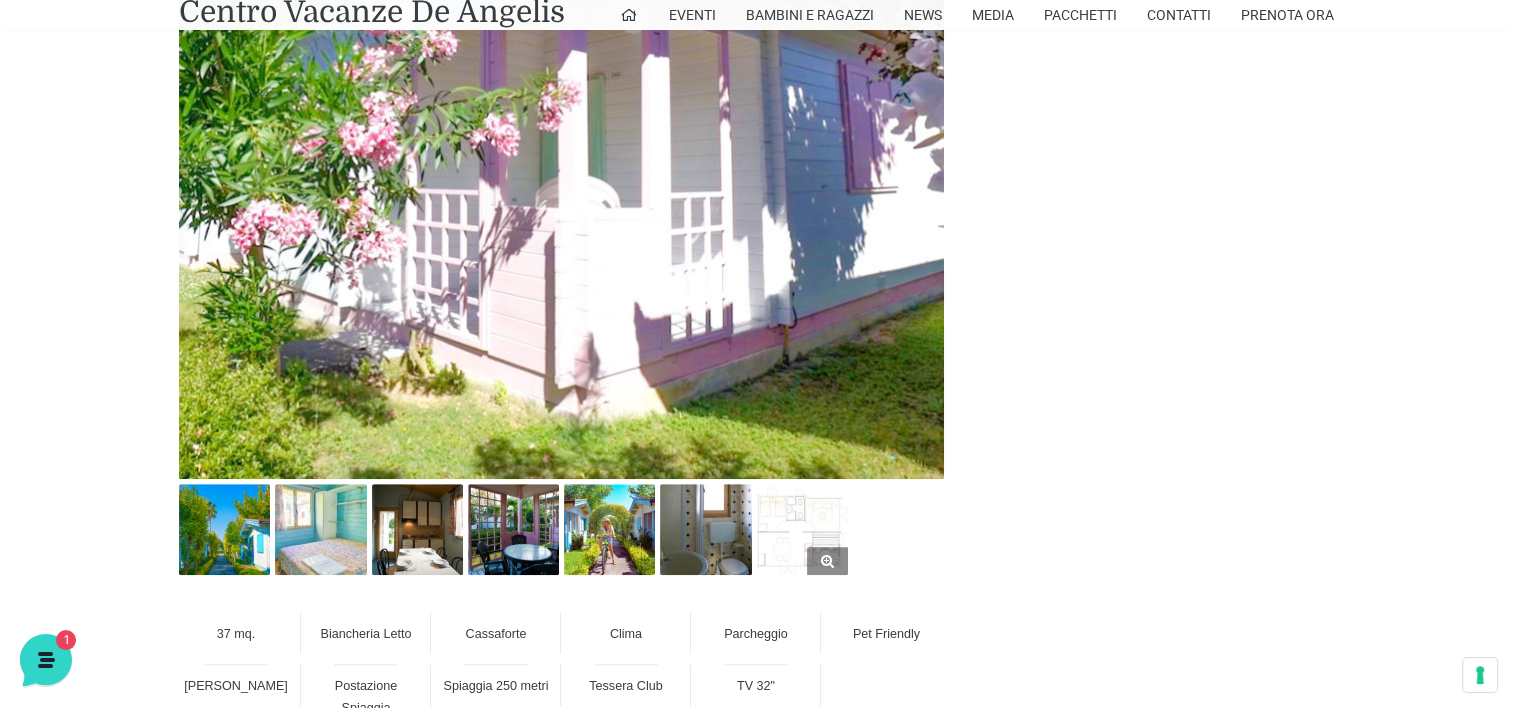 click at bounding box center [802, 529] 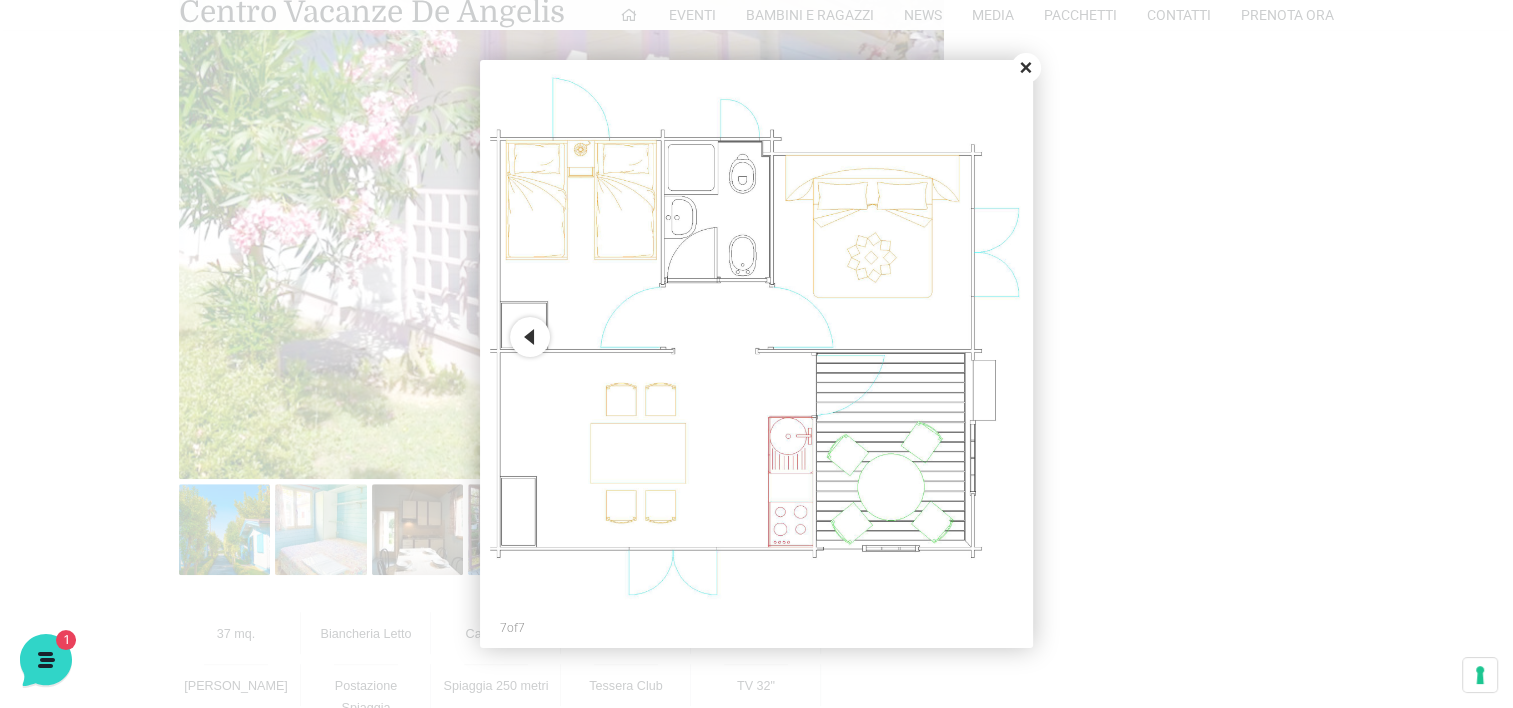 click on "Close" at bounding box center (1026, 68) 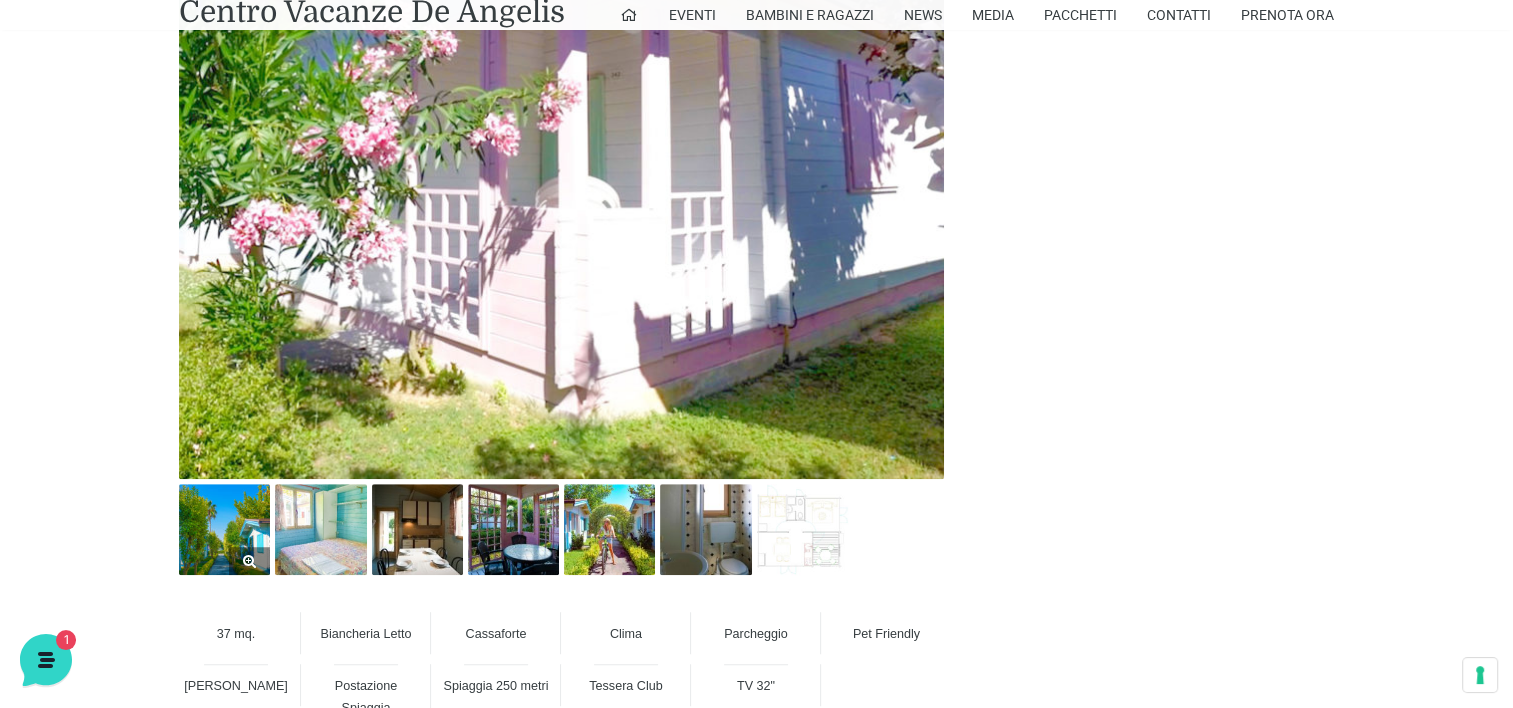 click at bounding box center (224, 529) 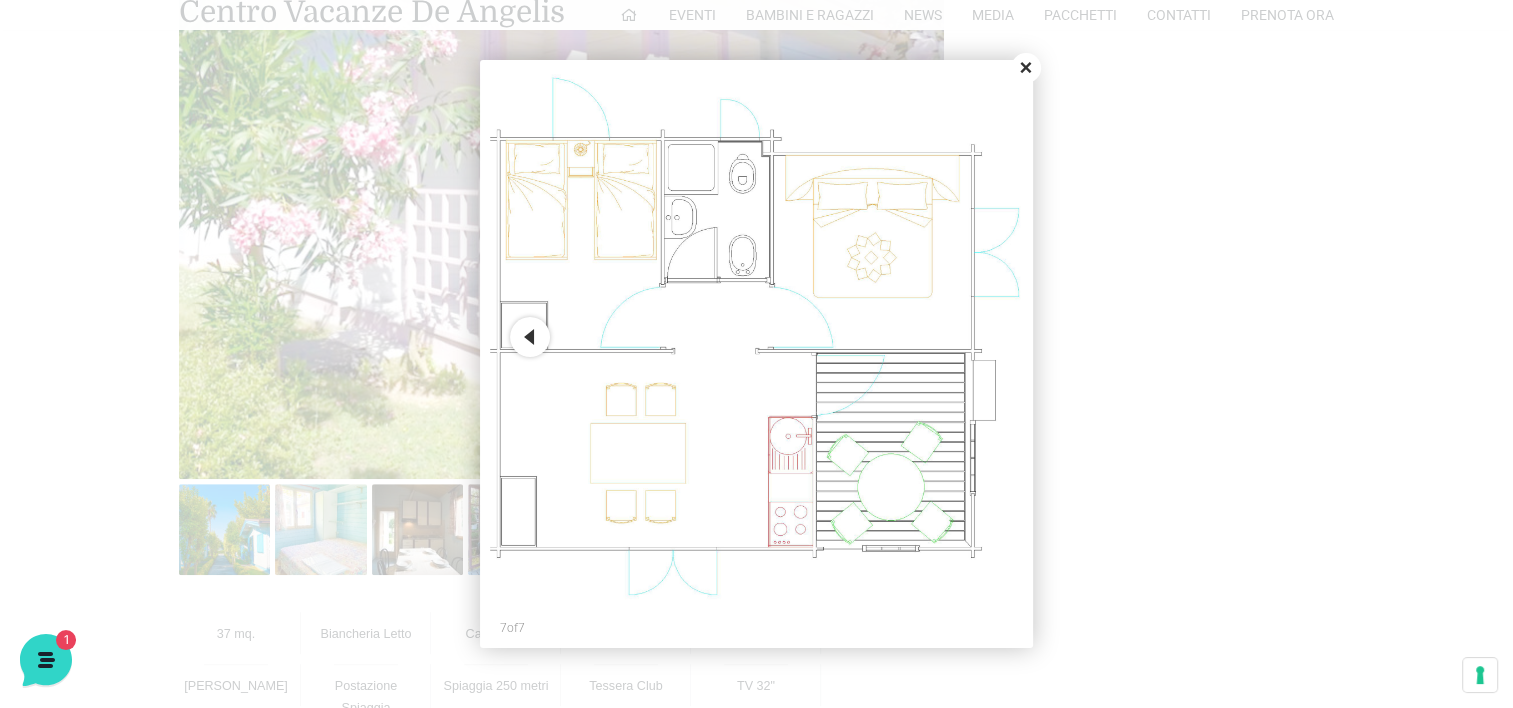 click on "Close" at bounding box center (1026, 68) 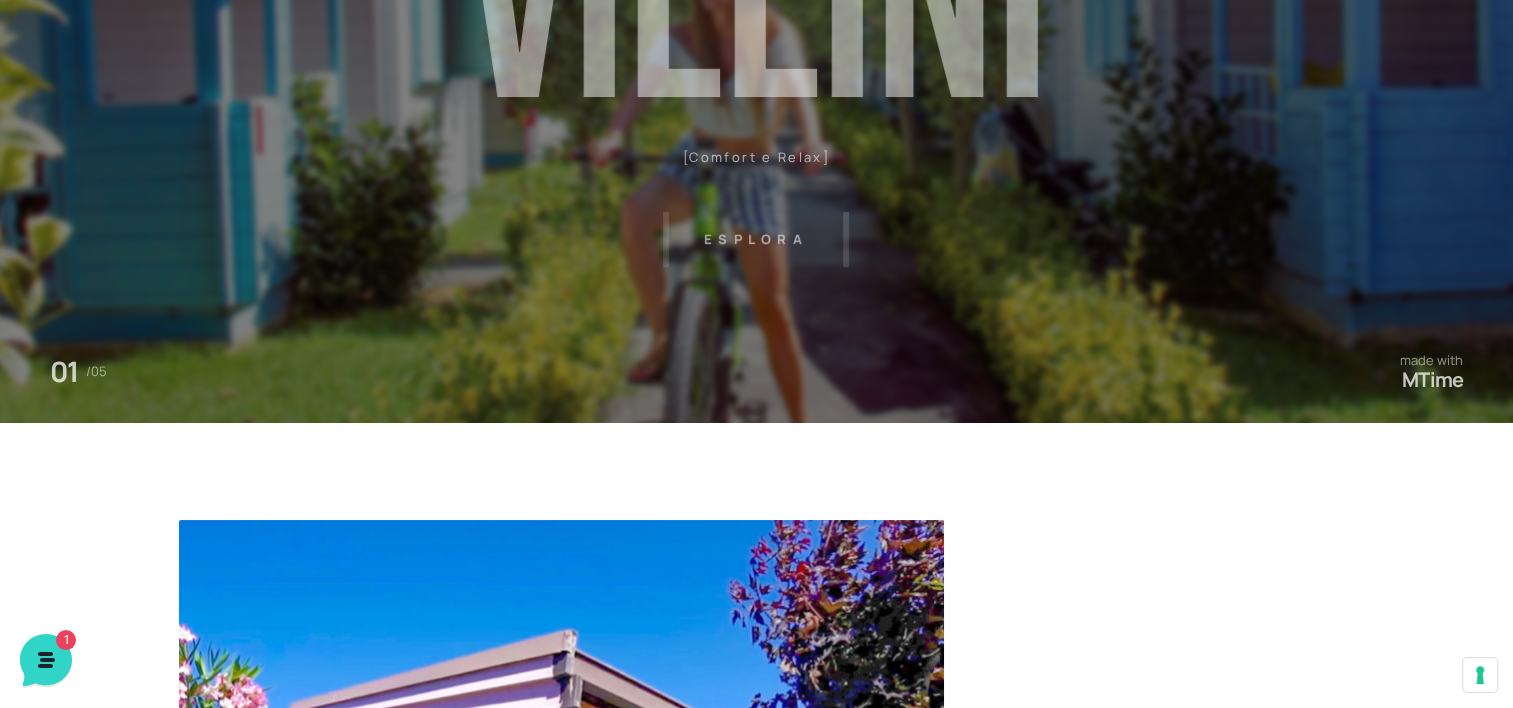scroll, scrollTop: 0, scrollLeft: 0, axis: both 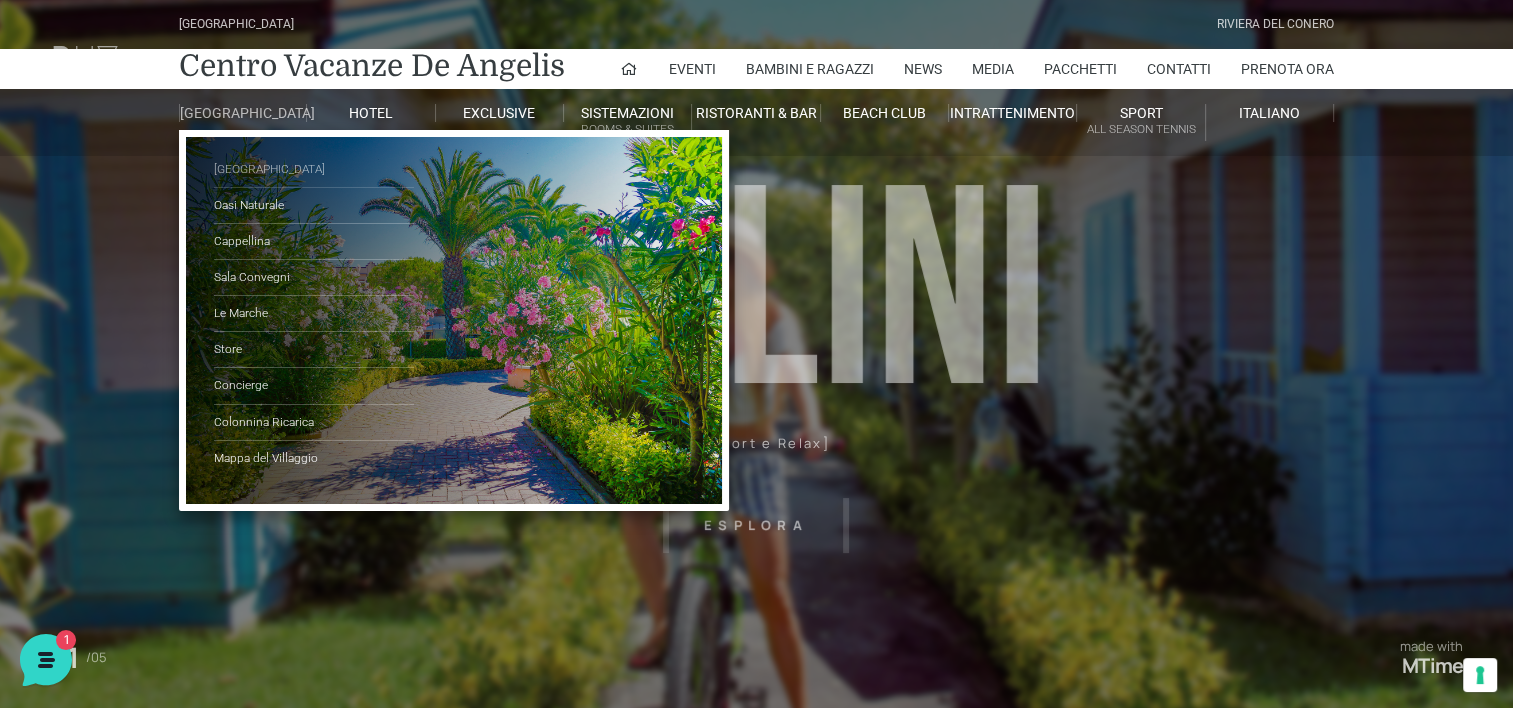 click on "[GEOGRAPHIC_DATA]" at bounding box center (314, 170) 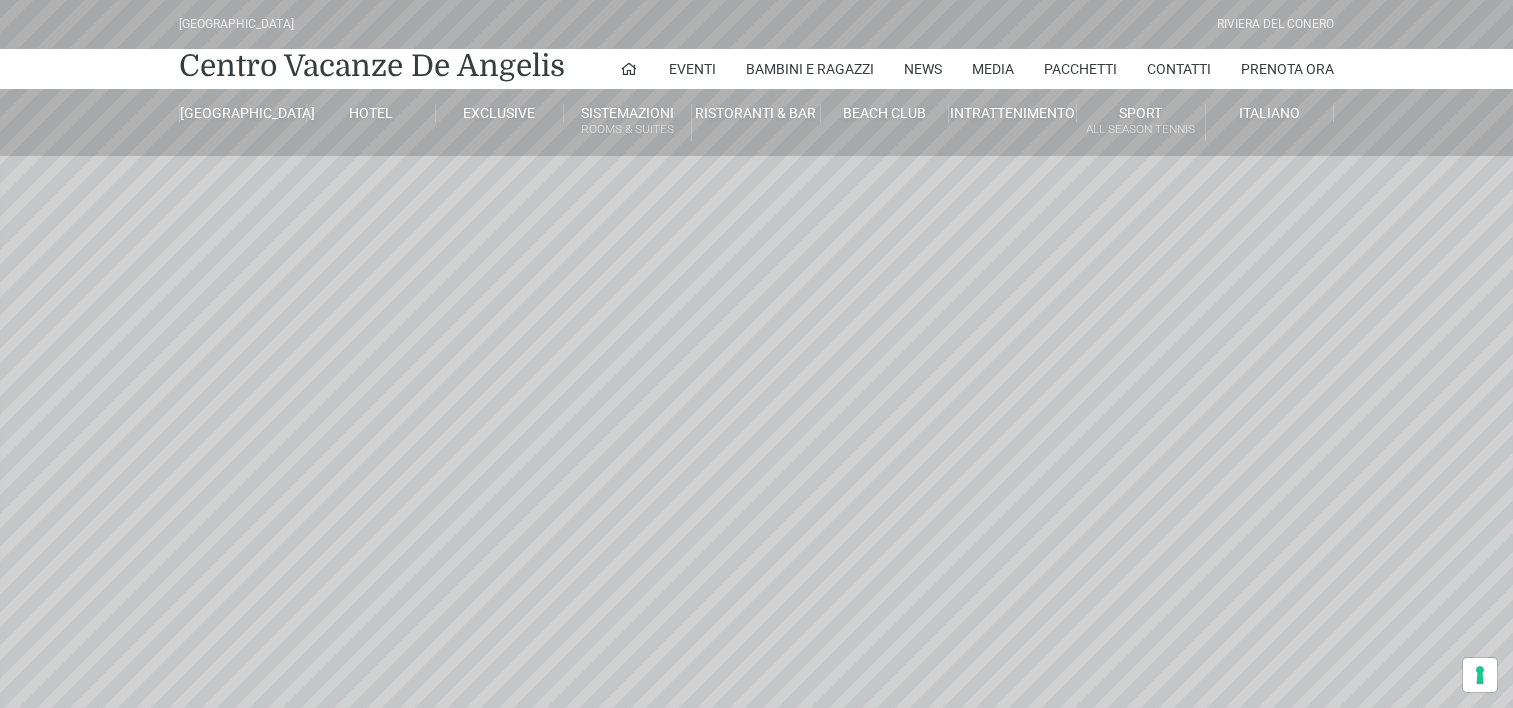 scroll, scrollTop: 0, scrollLeft: 0, axis: both 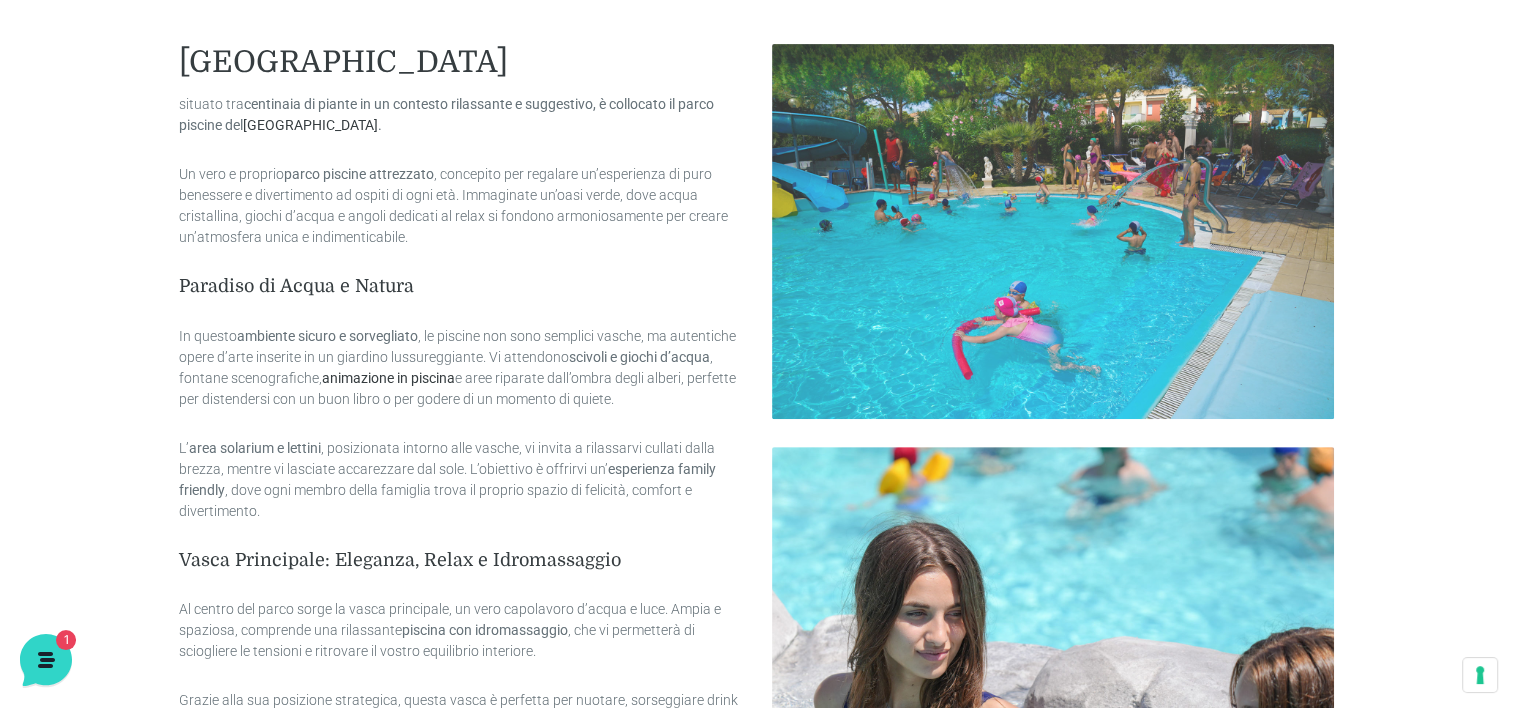 click at bounding box center [1053, 231] 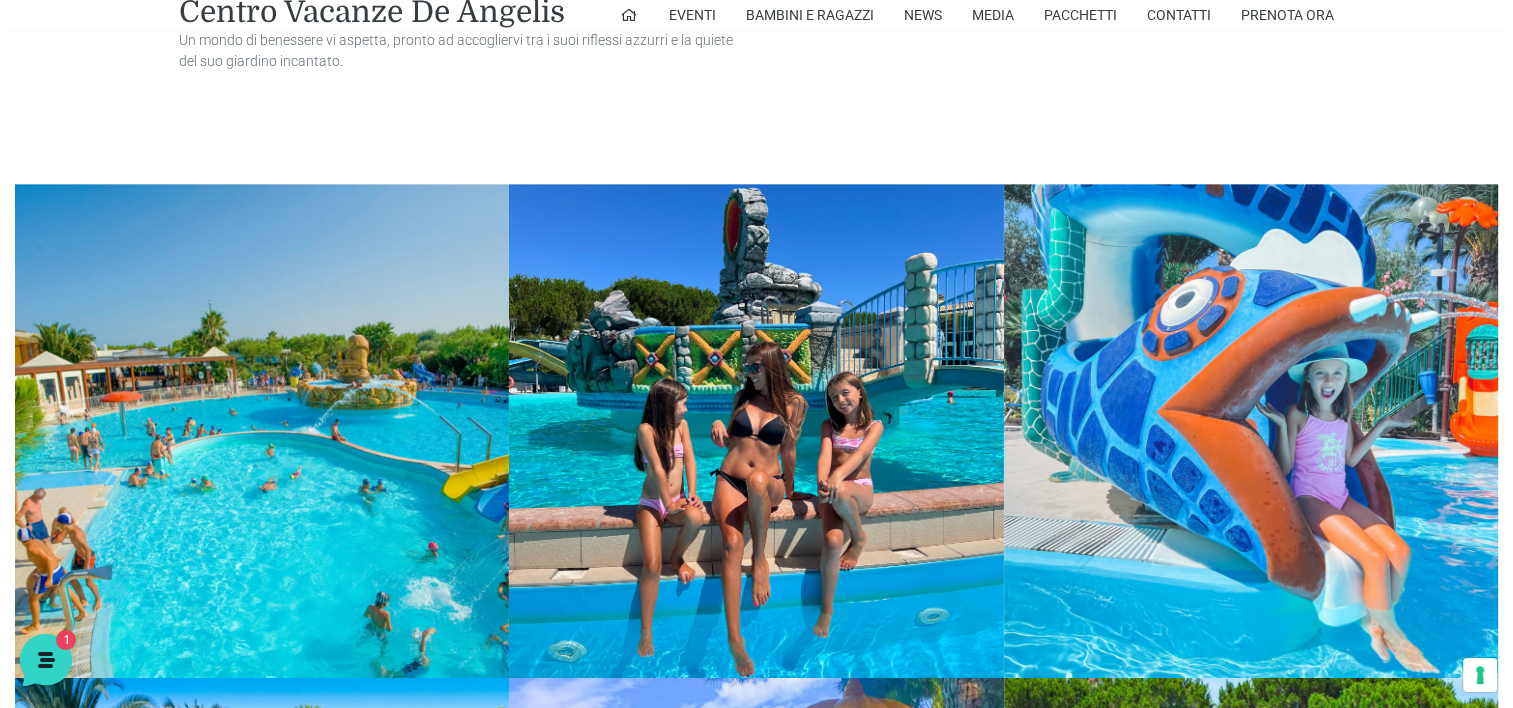 scroll, scrollTop: 2276, scrollLeft: 0, axis: vertical 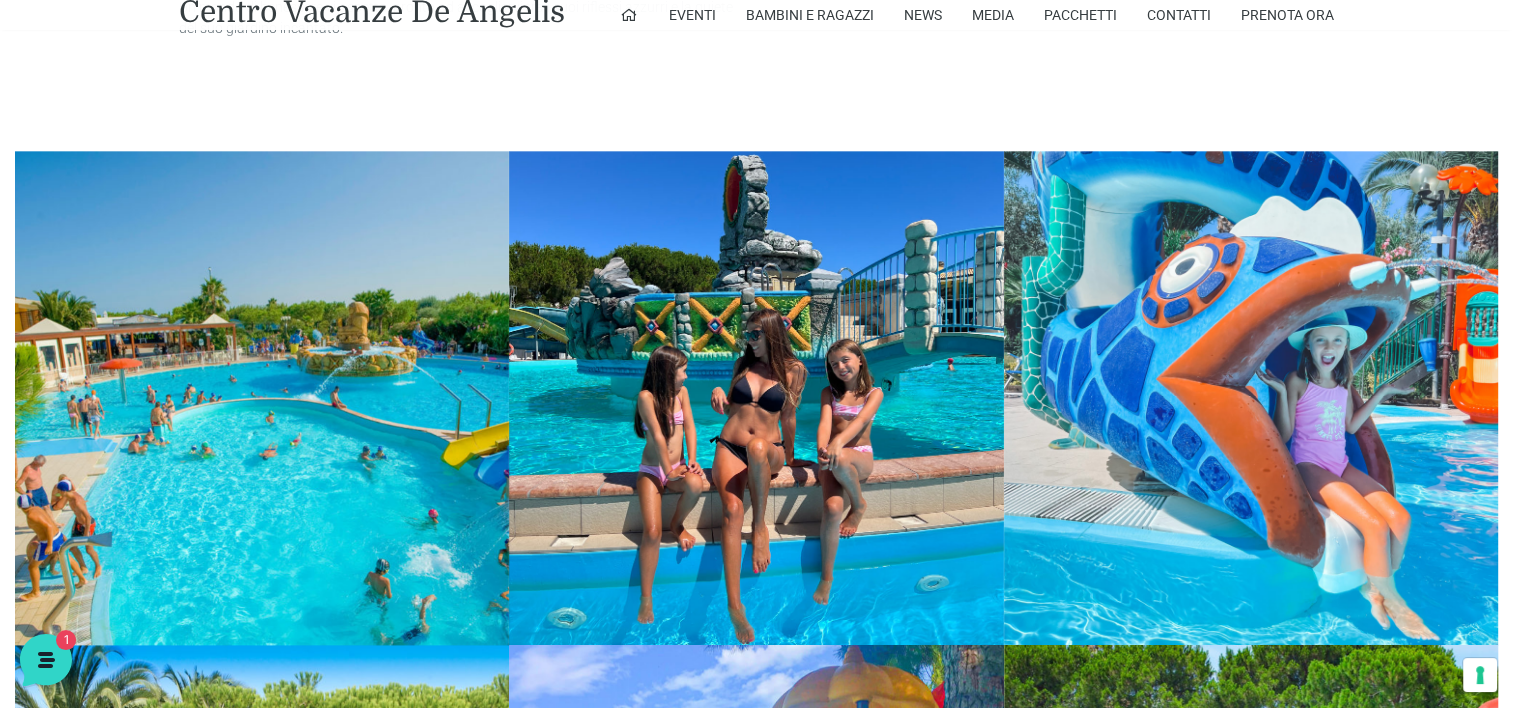 click at bounding box center (262, 398) 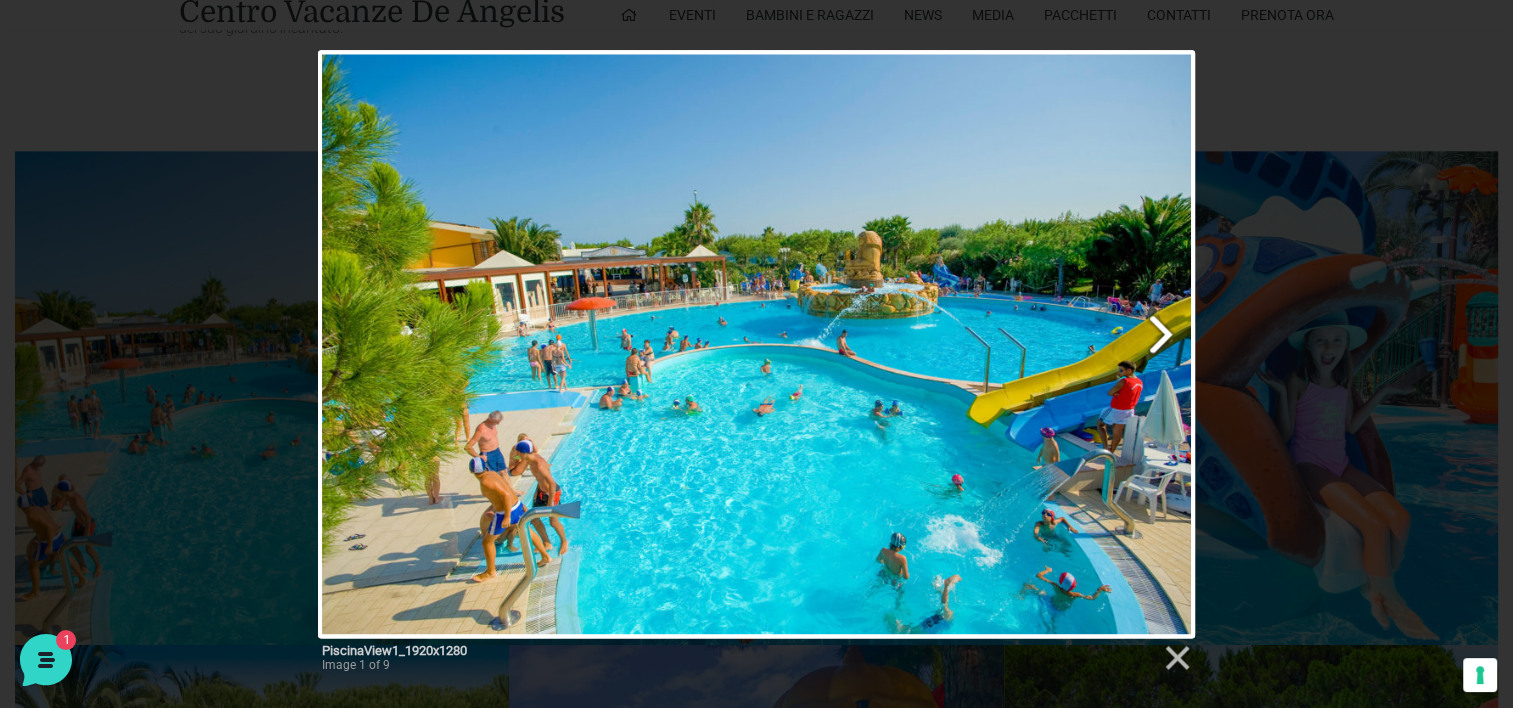 click at bounding box center (914, 344) 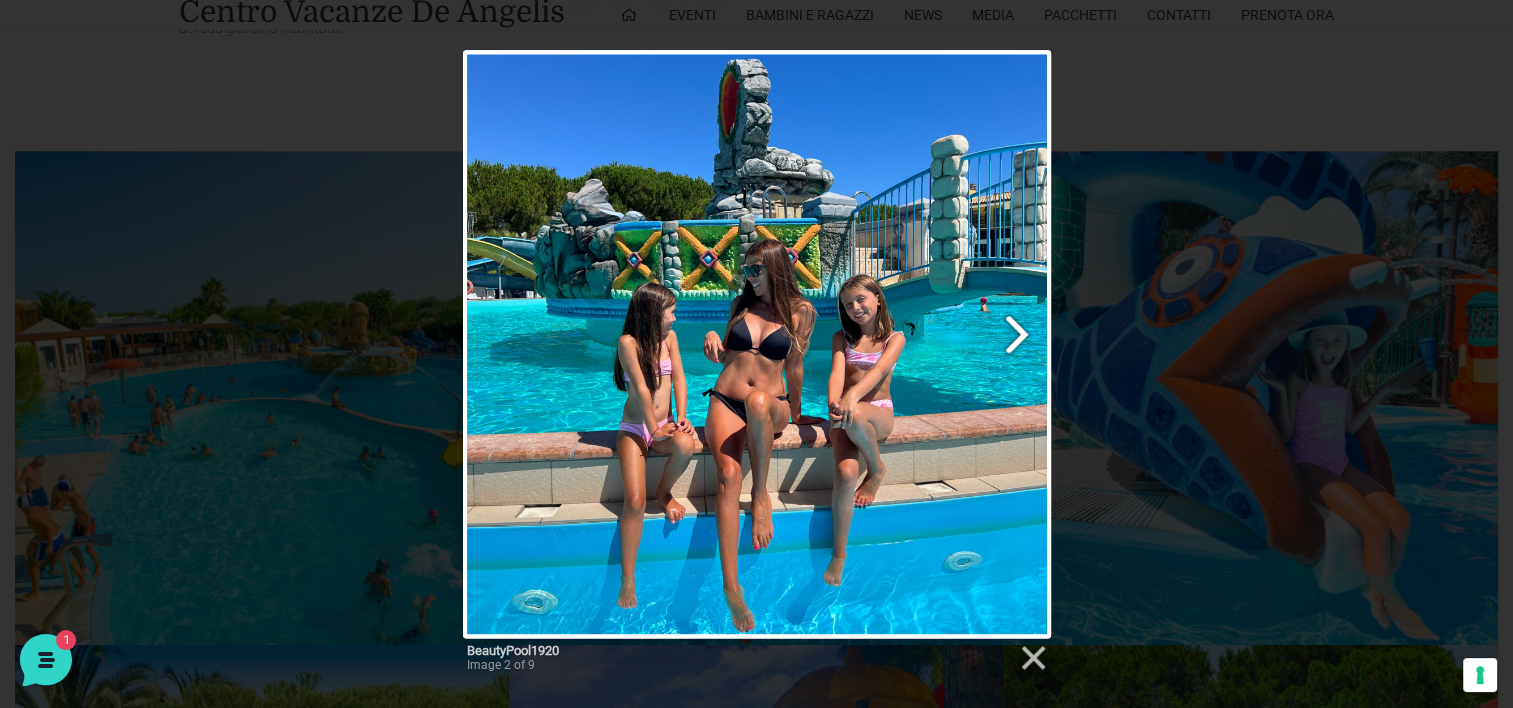 click at bounding box center [862, 344] 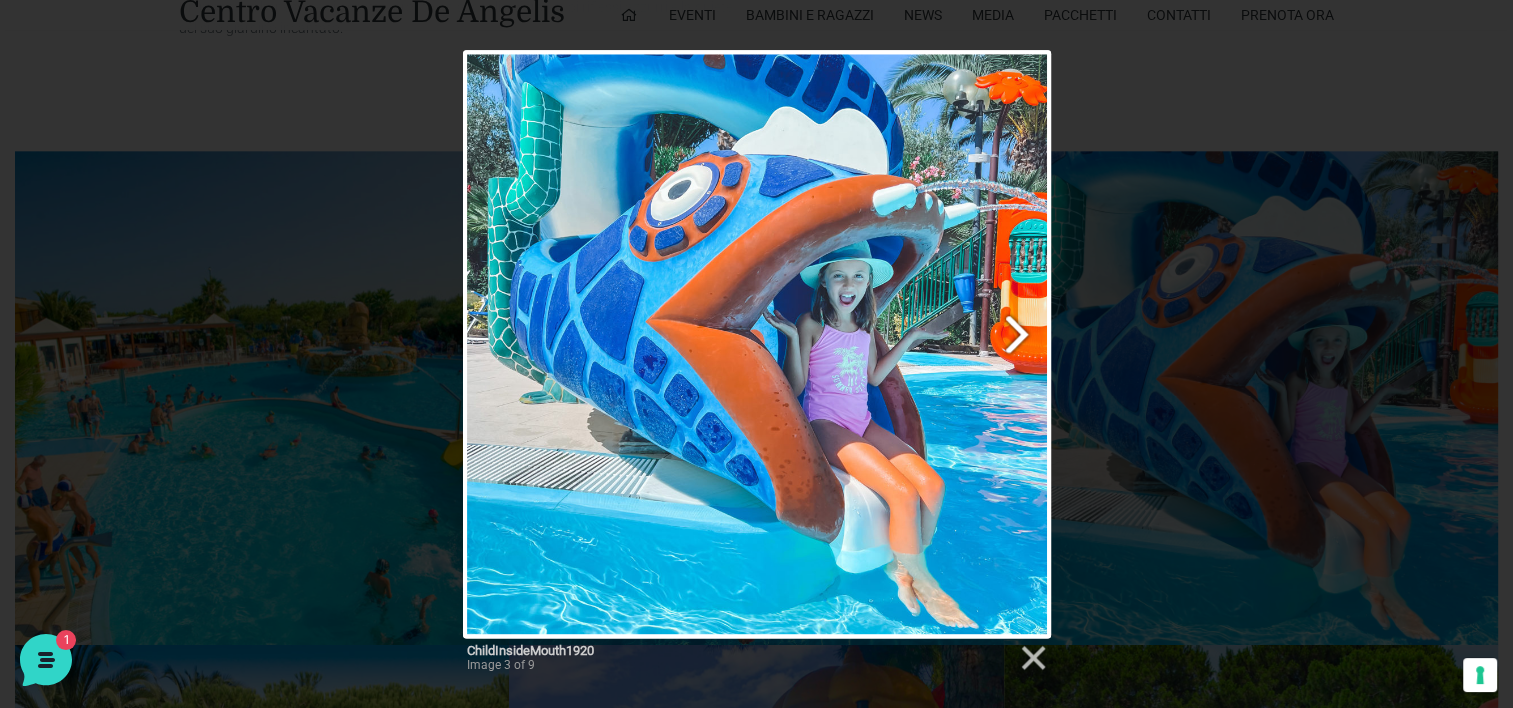 click at bounding box center [862, 344] 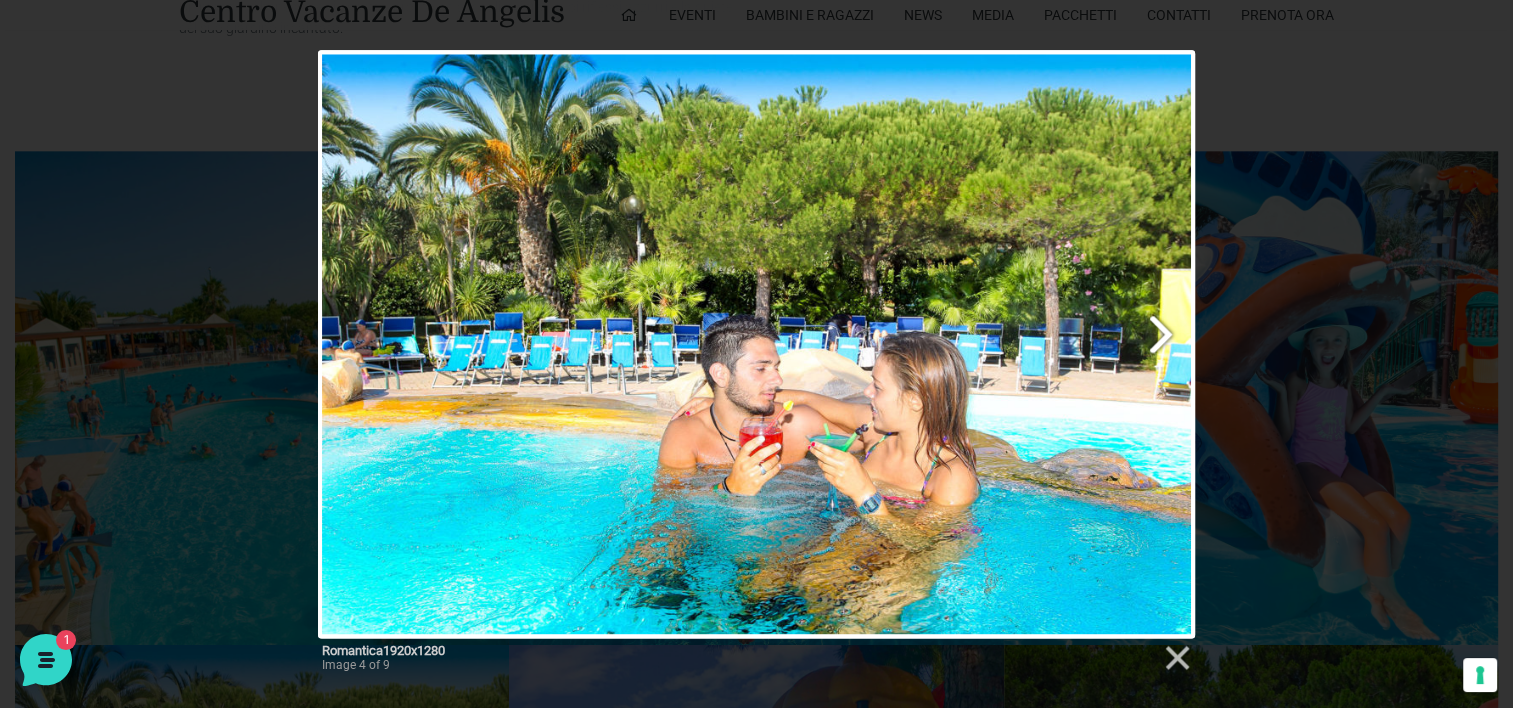 click at bounding box center (914, 344) 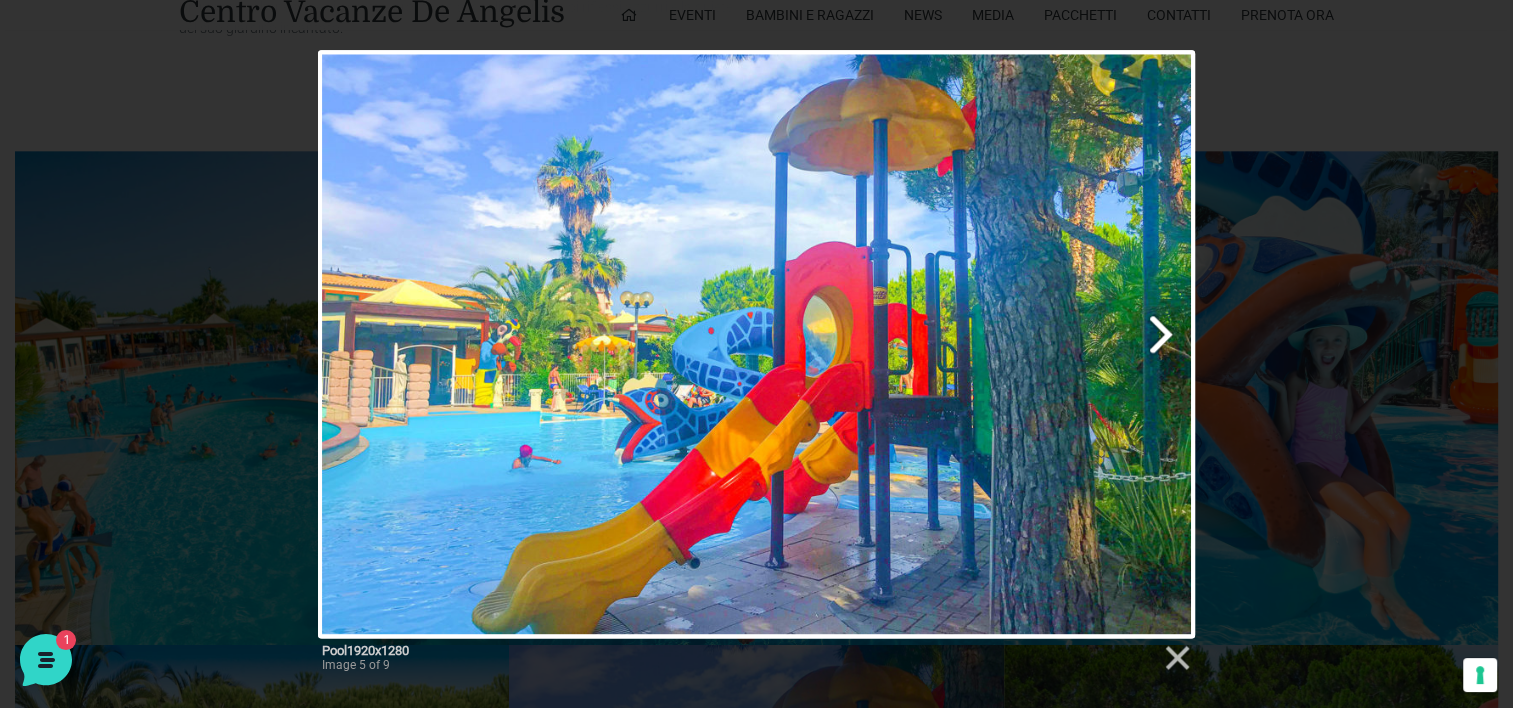 click at bounding box center (914, 344) 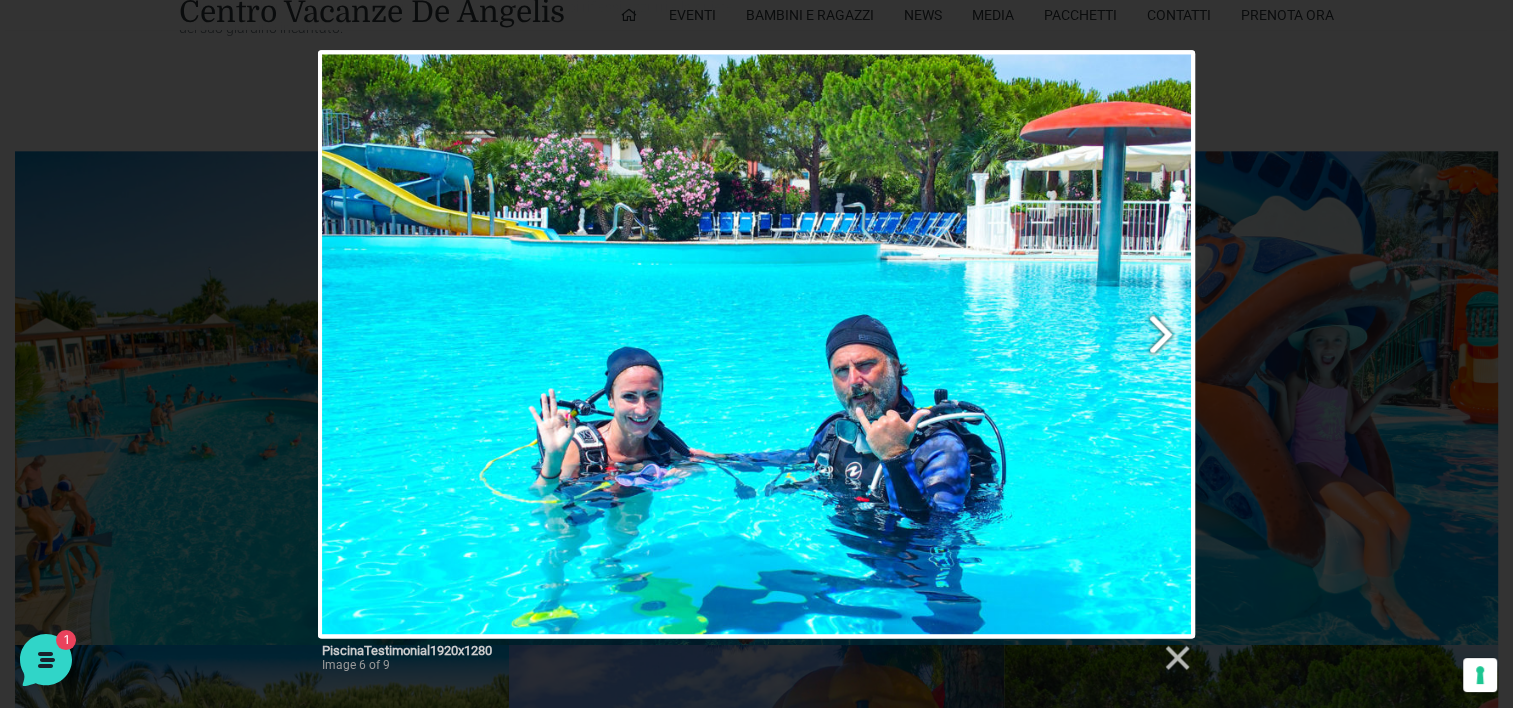 click at bounding box center [914, 344] 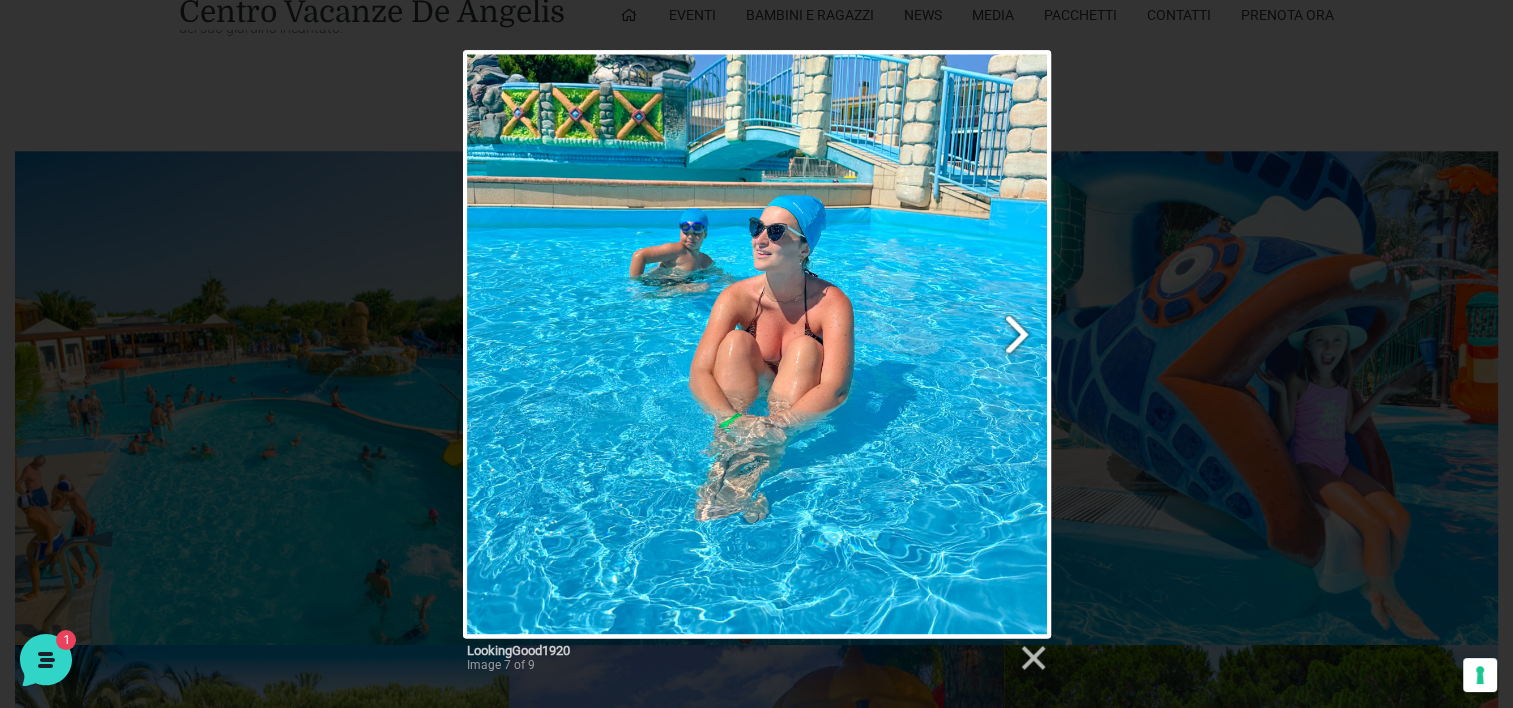 click at bounding box center [862, 344] 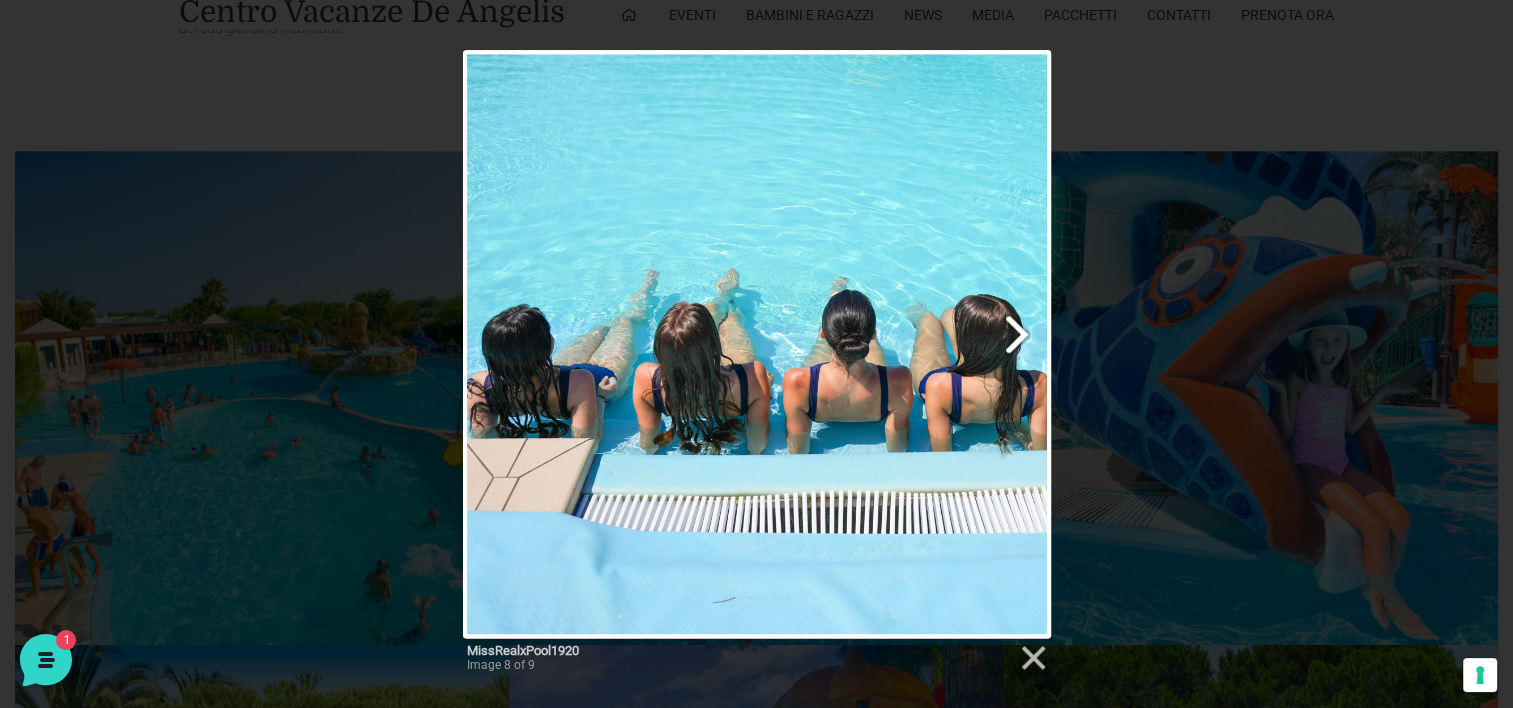 click at bounding box center (862, 344) 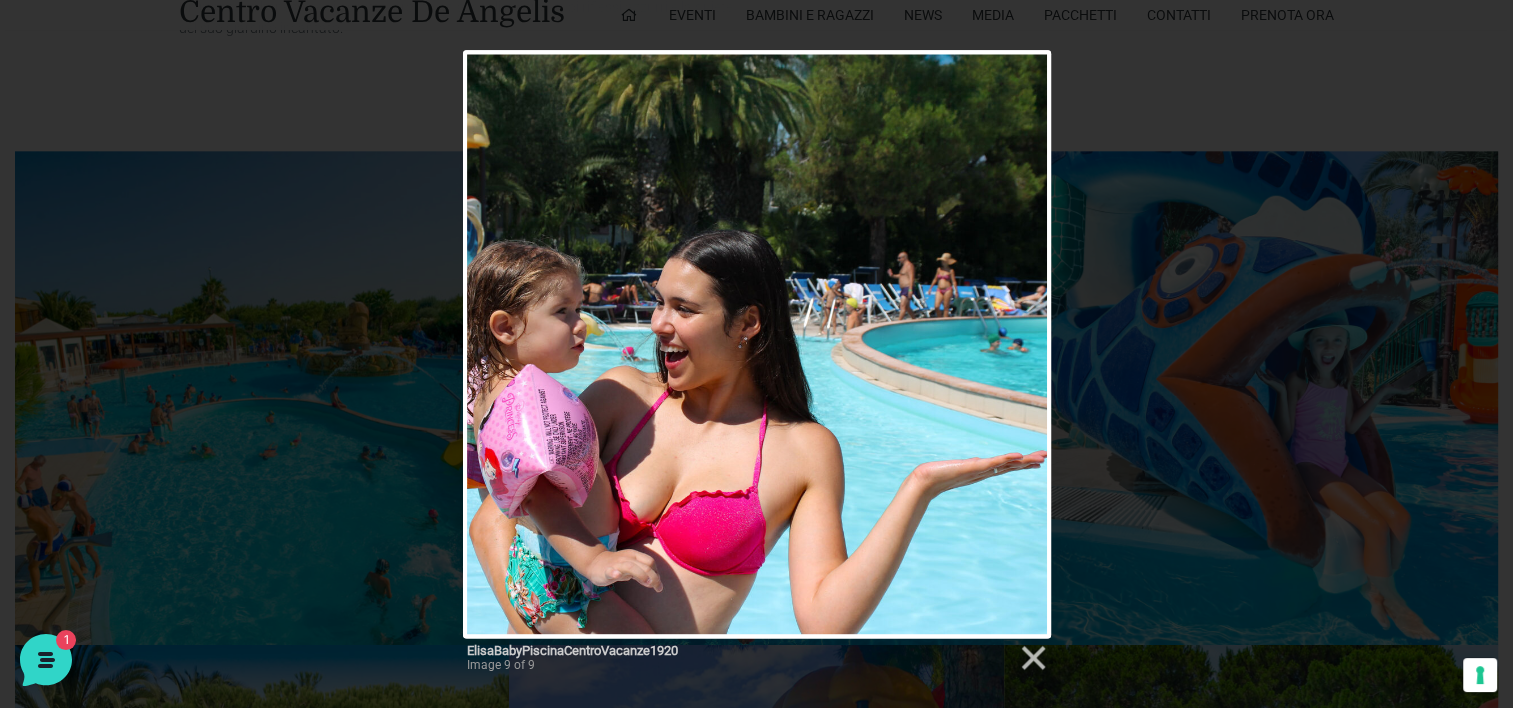 click at bounding box center [757, 344] 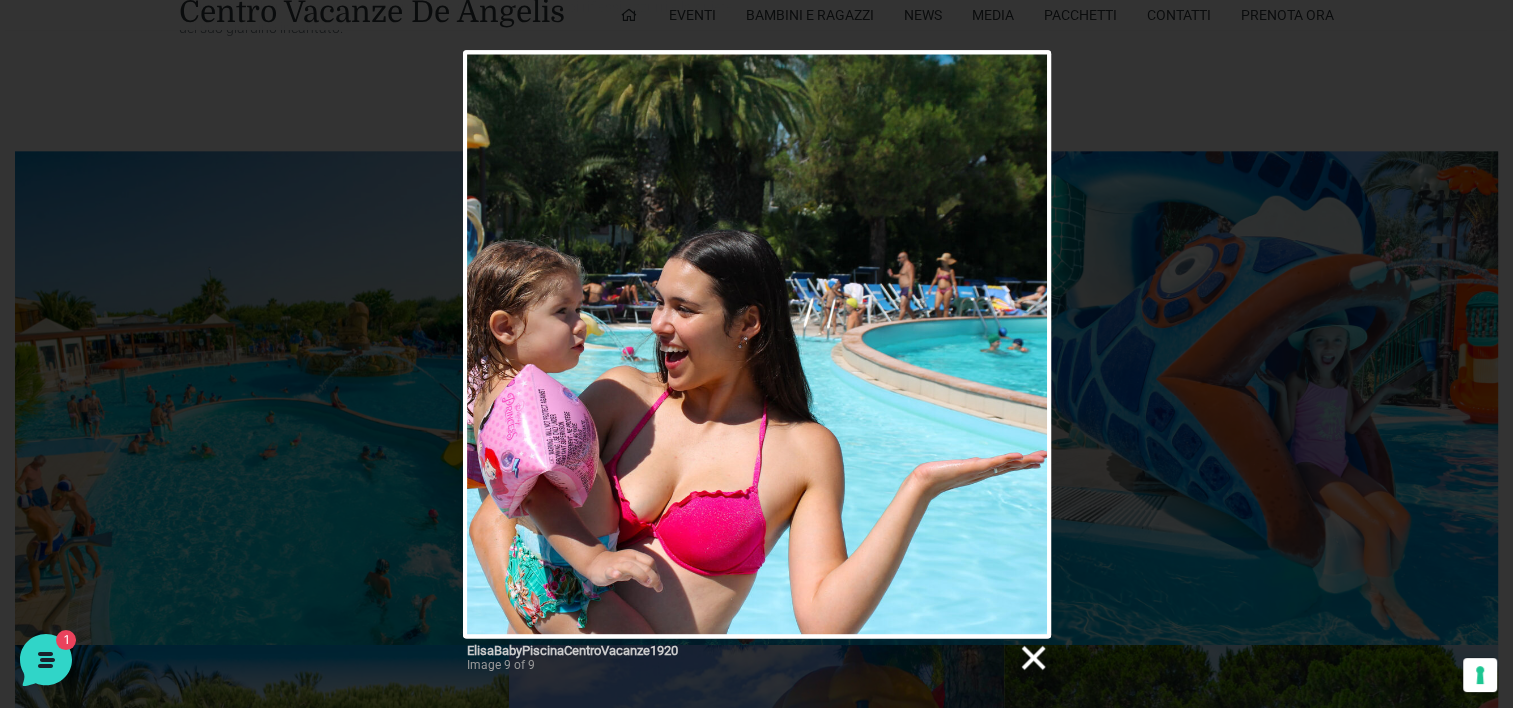 click at bounding box center (1032, 658) 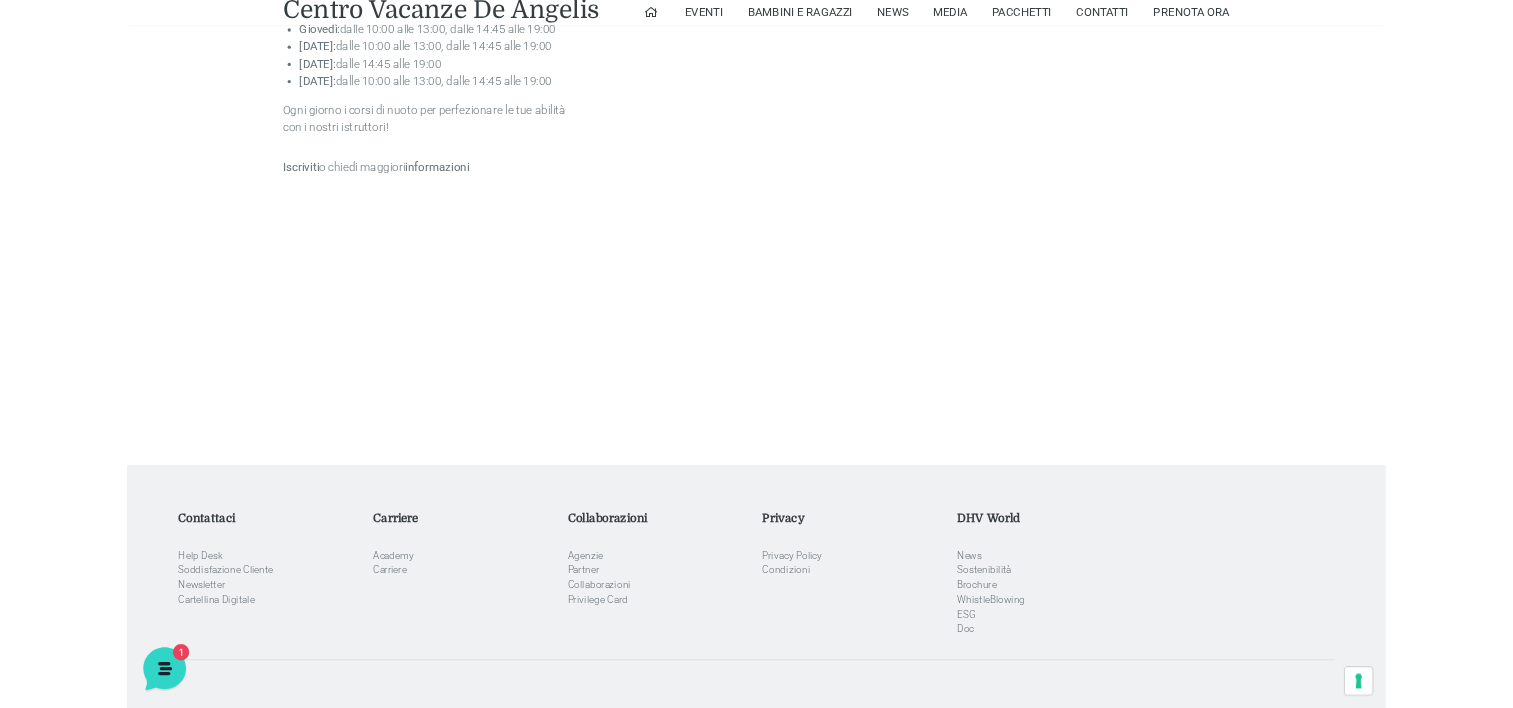 scroll, scrollTop: 4095, scrollLeft: 0, axis: vertical 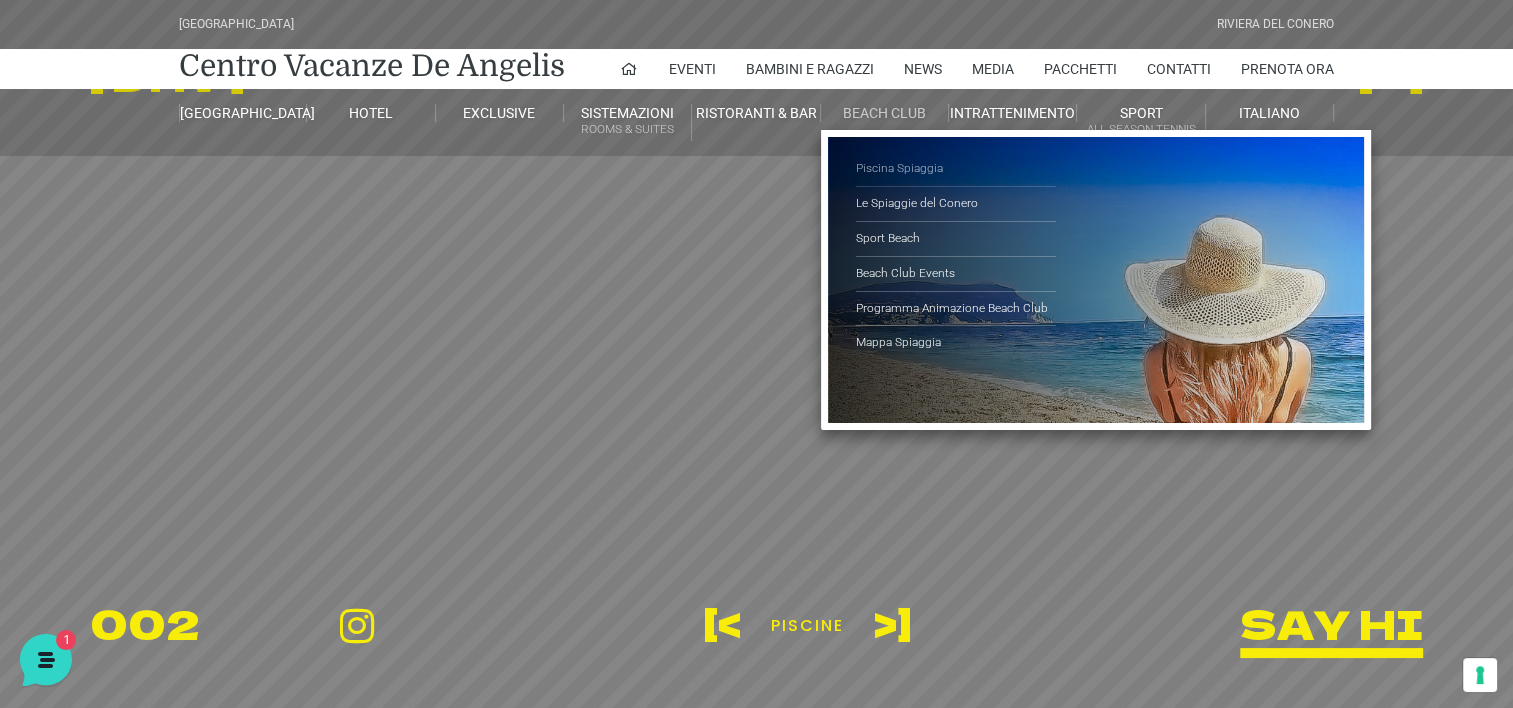 click on "Piscina Spiaggia" at bounding box center (956, 169) 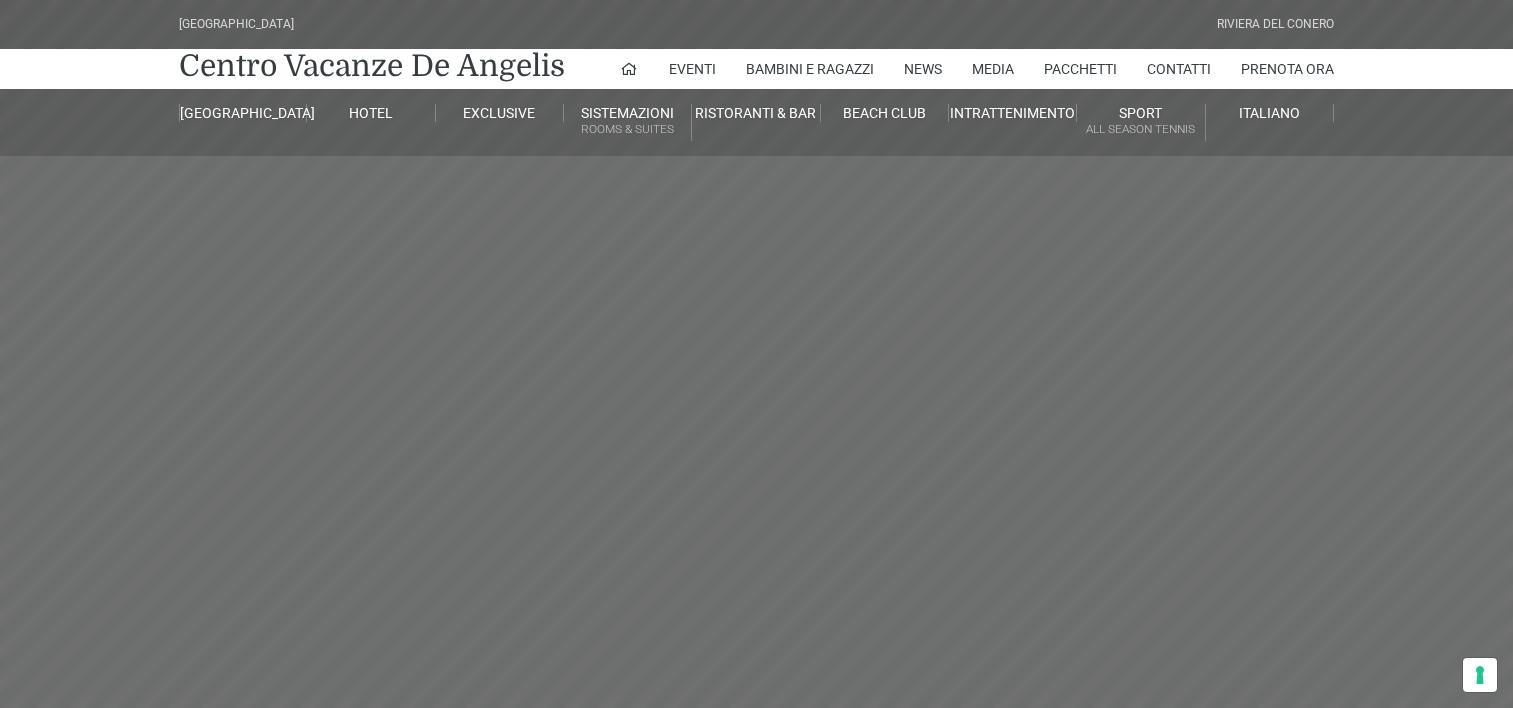 scroll, scrollTop: 0, scrollLeft: 0, axis: both 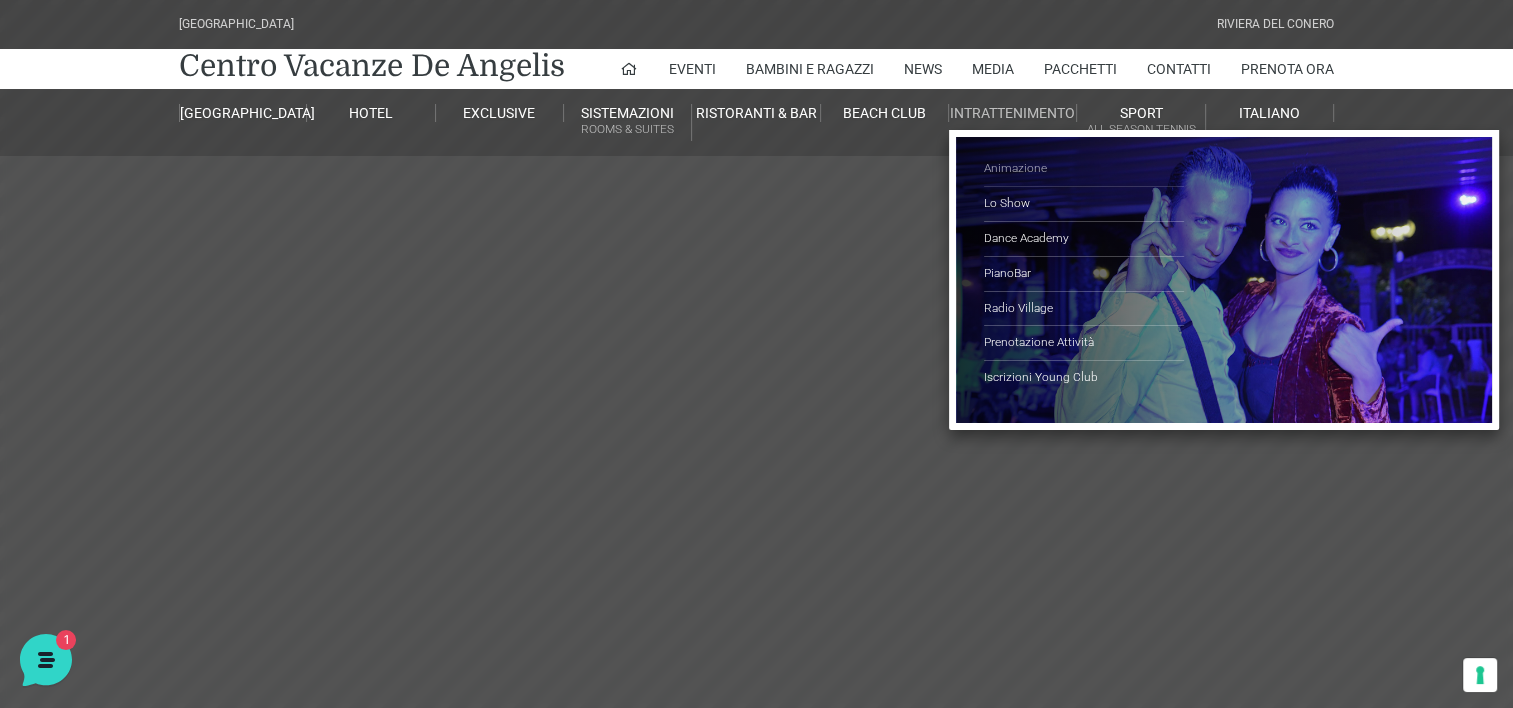 click on "Animazione" at bounding box center (1084, 169) 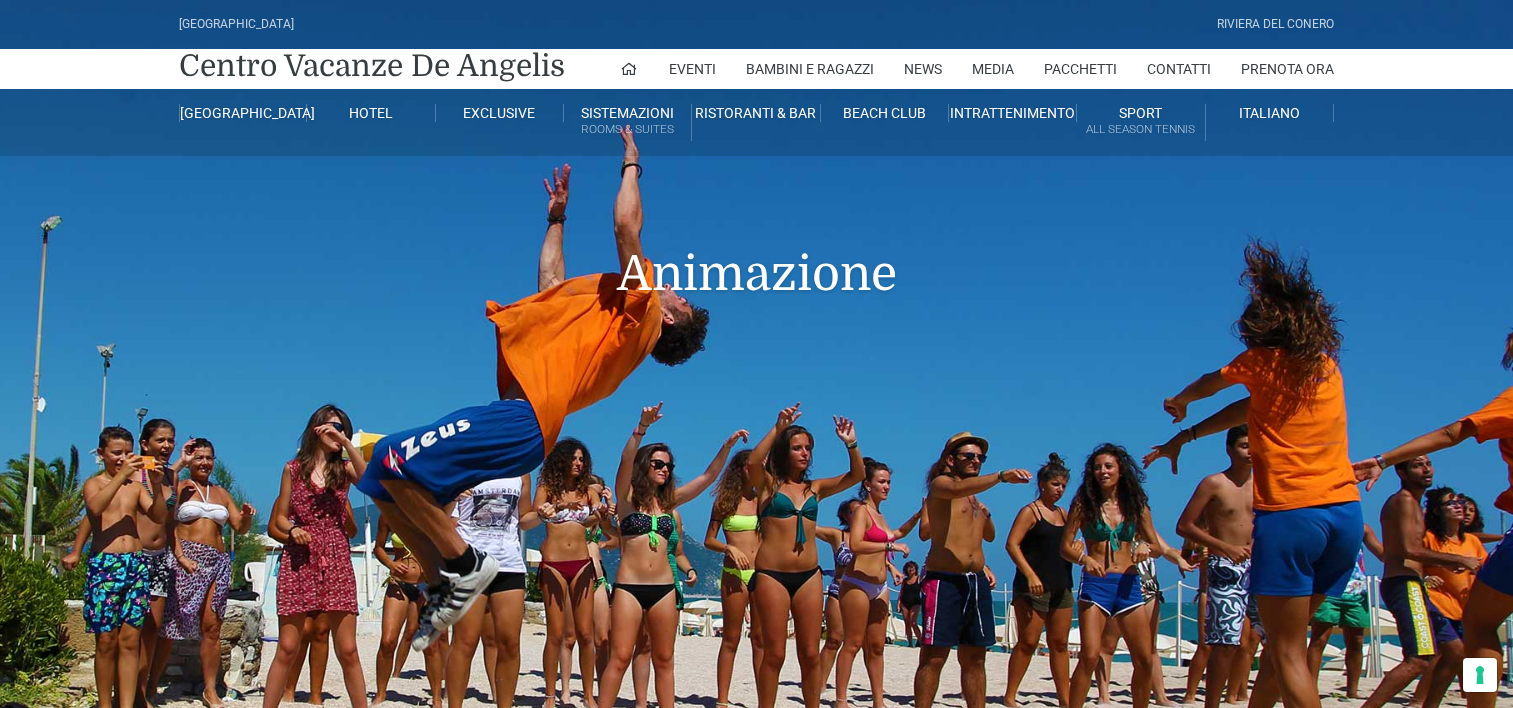 scroll, scrollTop: 0, scrollLeft: 0, axis: both 